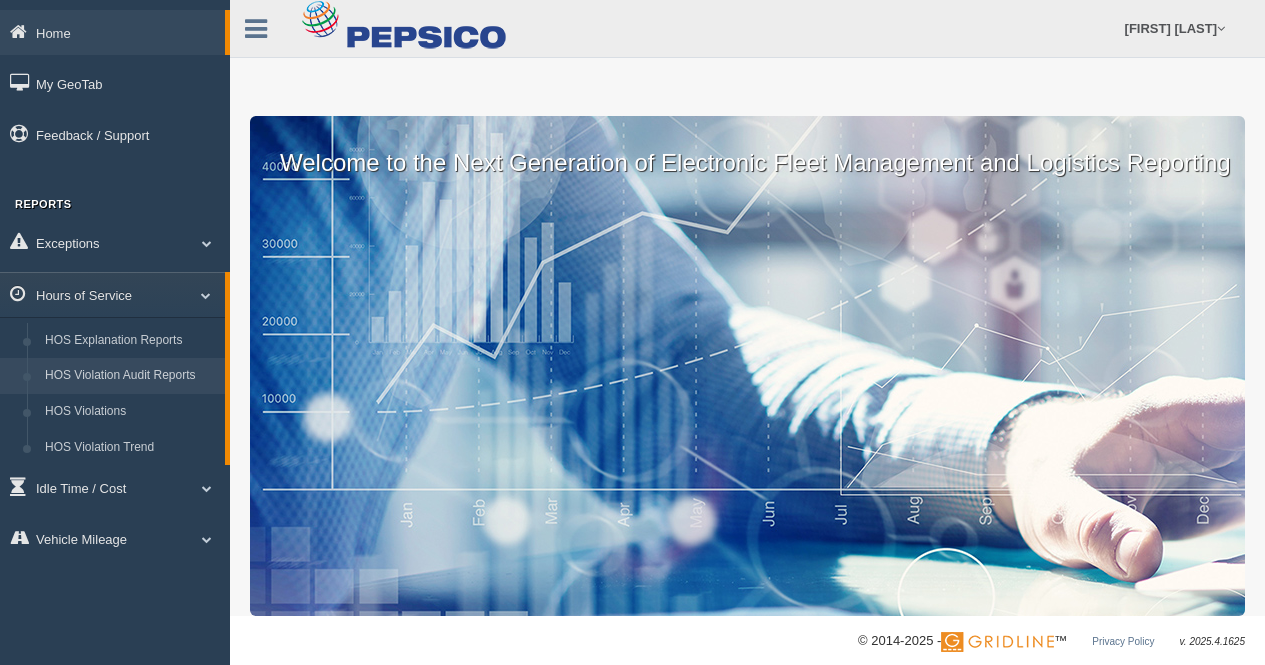 scroll, scrollTop: 0, scrollLeft: 0, axis: both 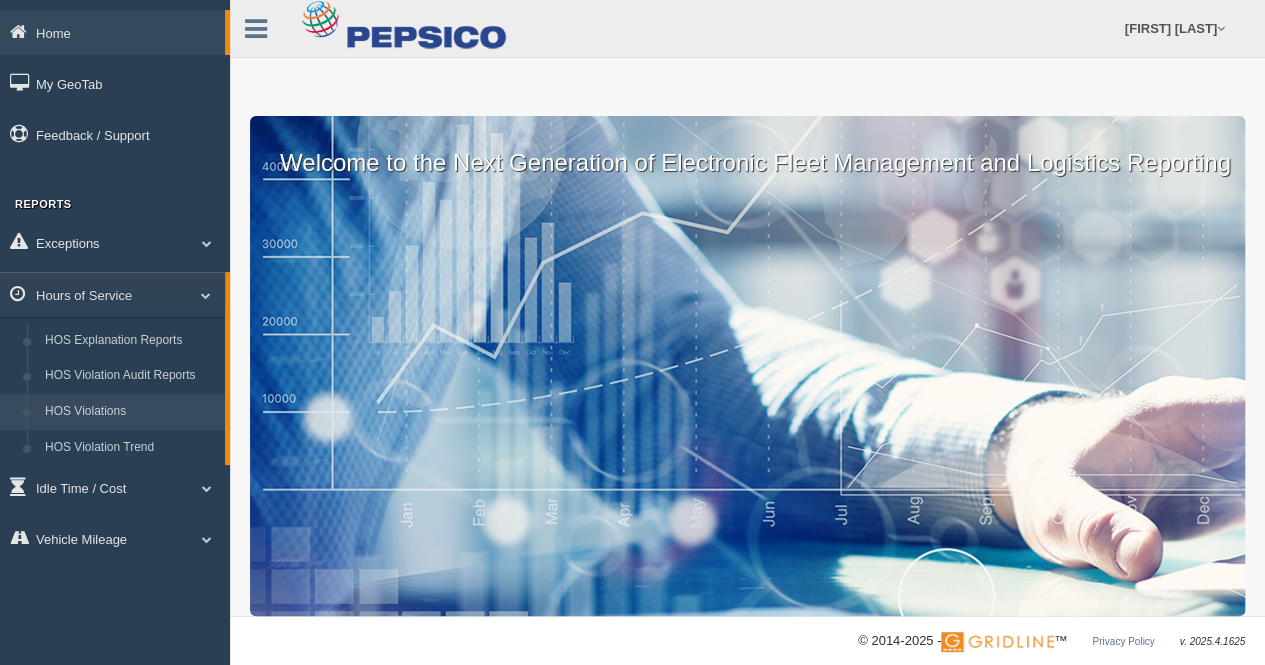 click on "HOS Violations" at bounding box center [130, 412] 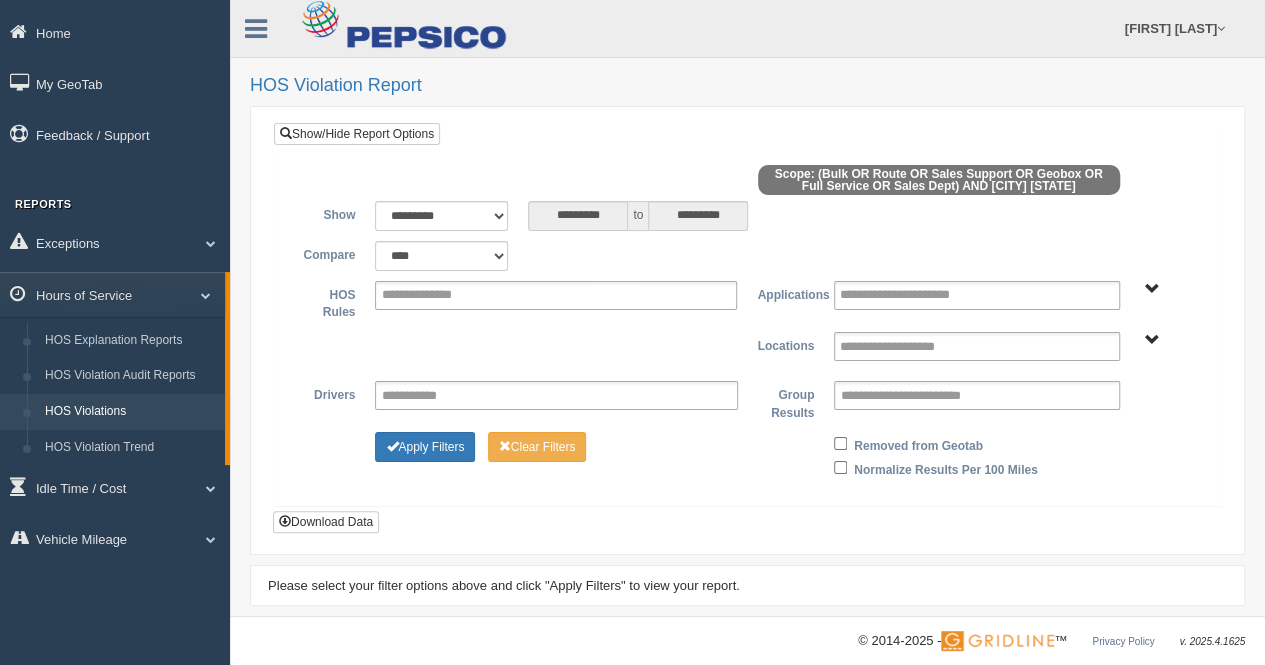 scroll, scrollTop: 16, scrollLeft: 0, axis: vertical 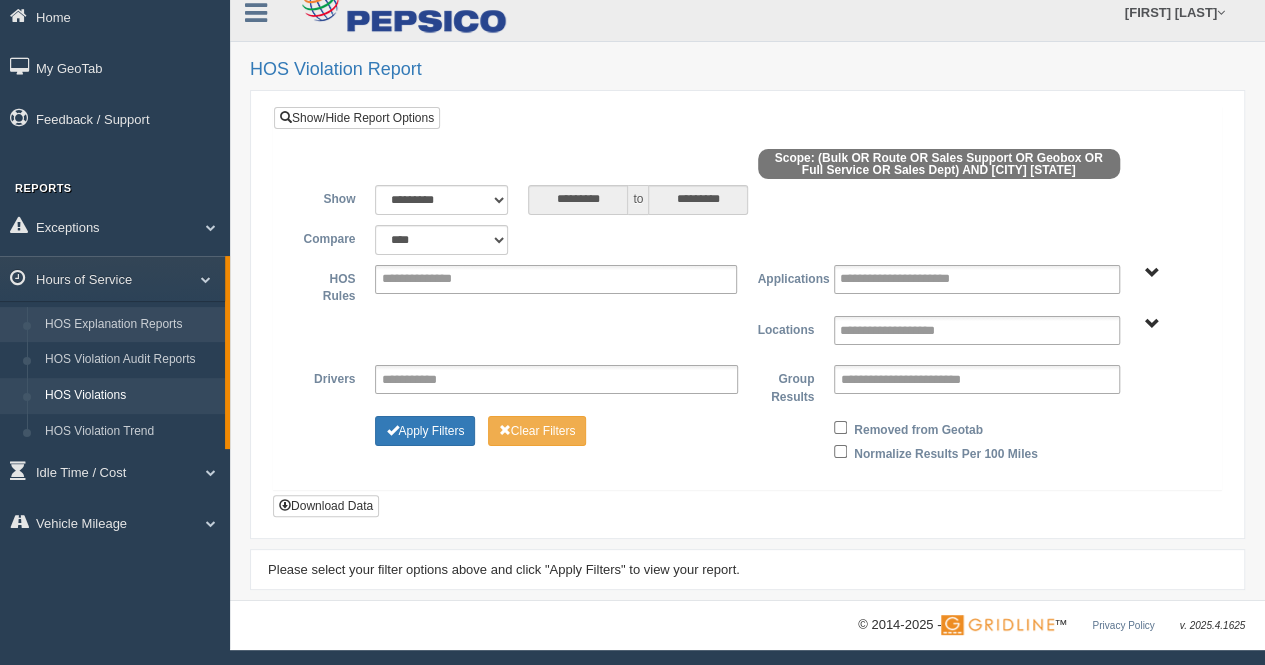 click on "HOS Explanation Reports" at bounding box center [130, 325] 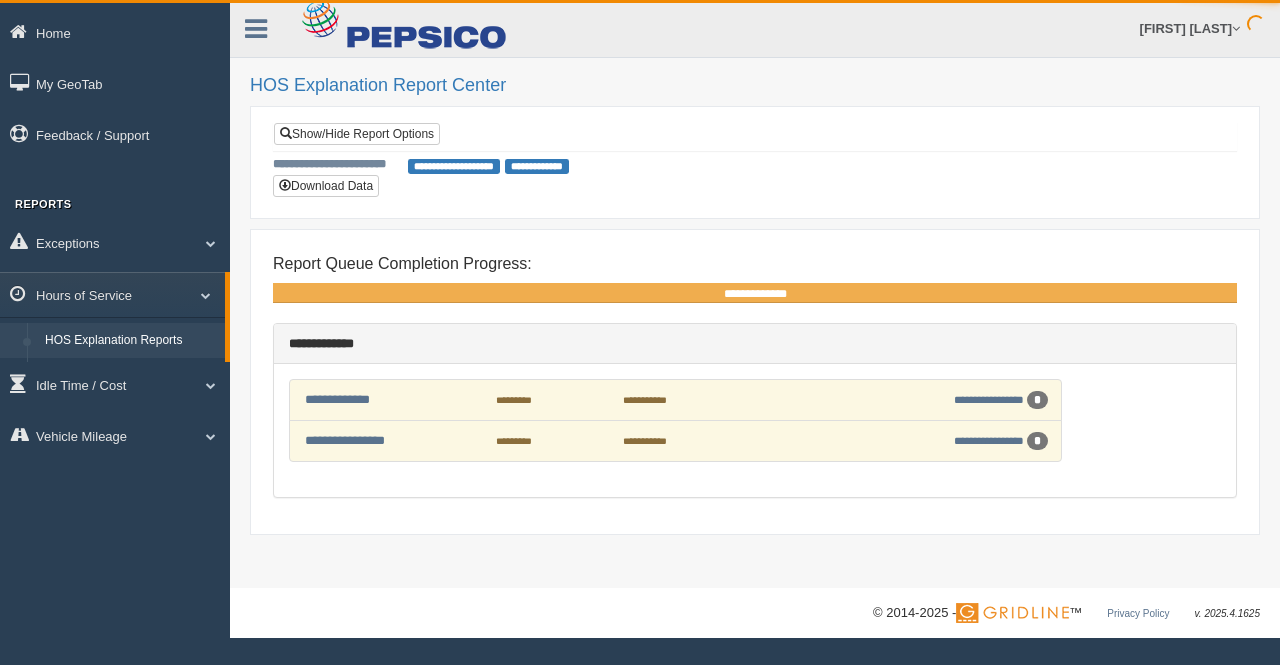 scroll, scrollTop: 0, scrollLeft: 0, axis: both 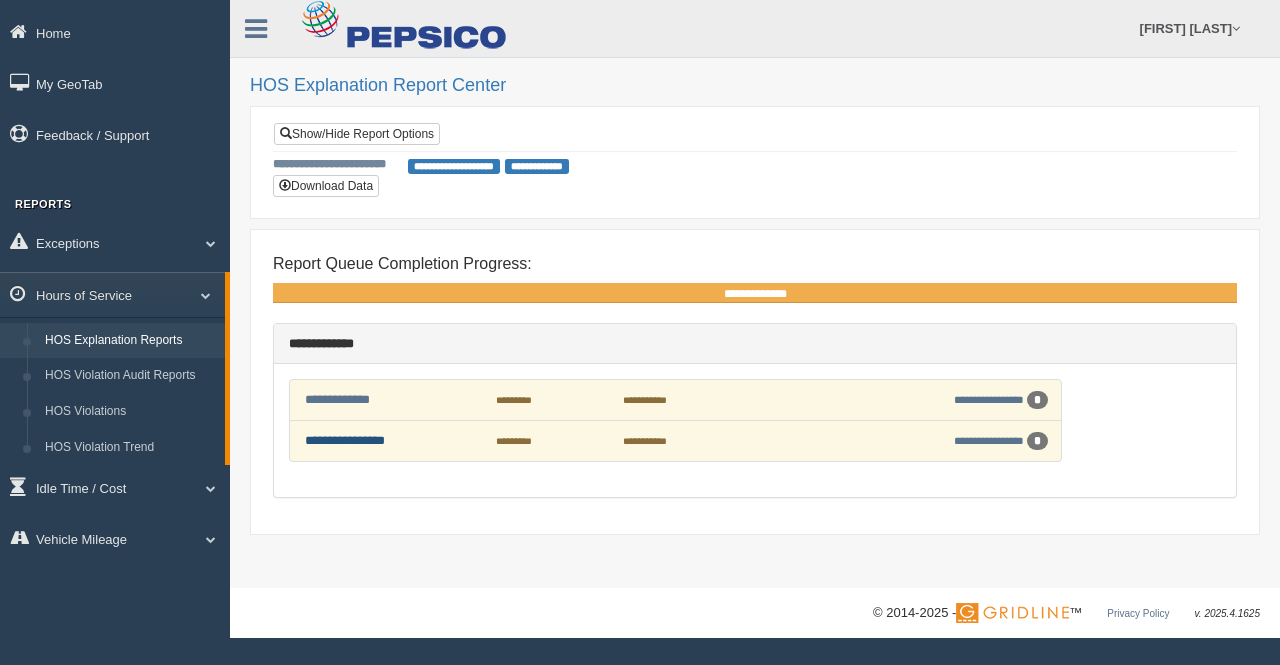 click on "**********" at bounding box center [345, 440] 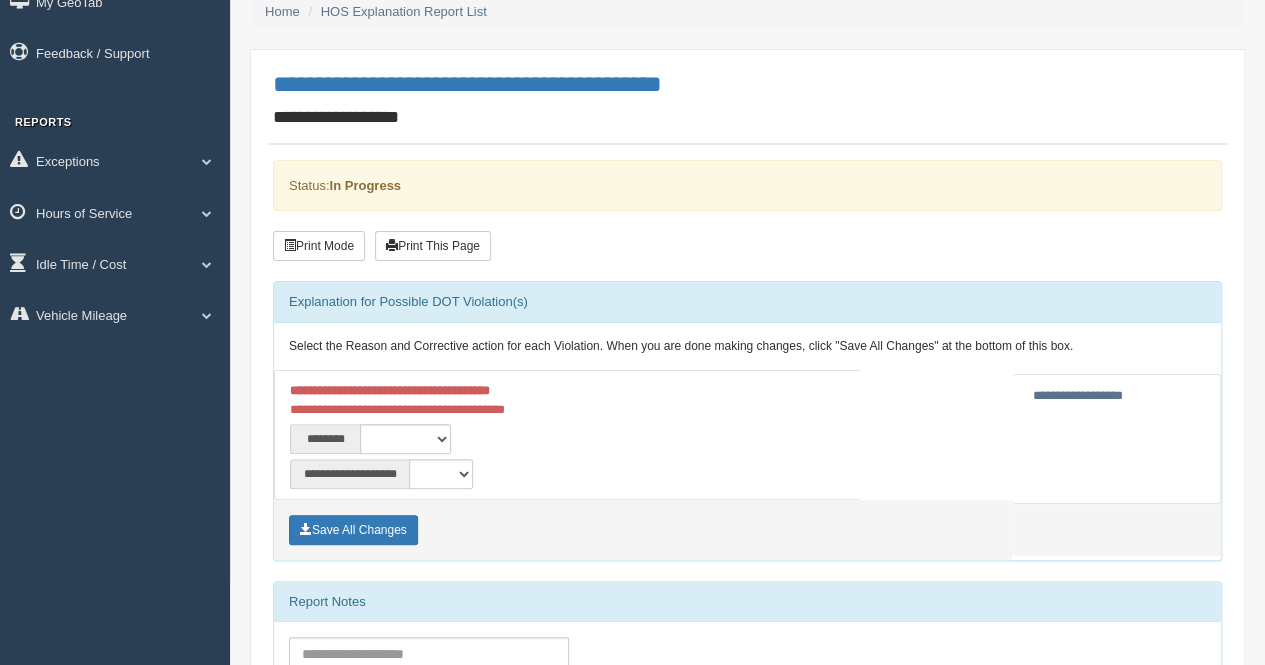 scroll, scrollTop: 0, scrollLeft: 0, axis: both 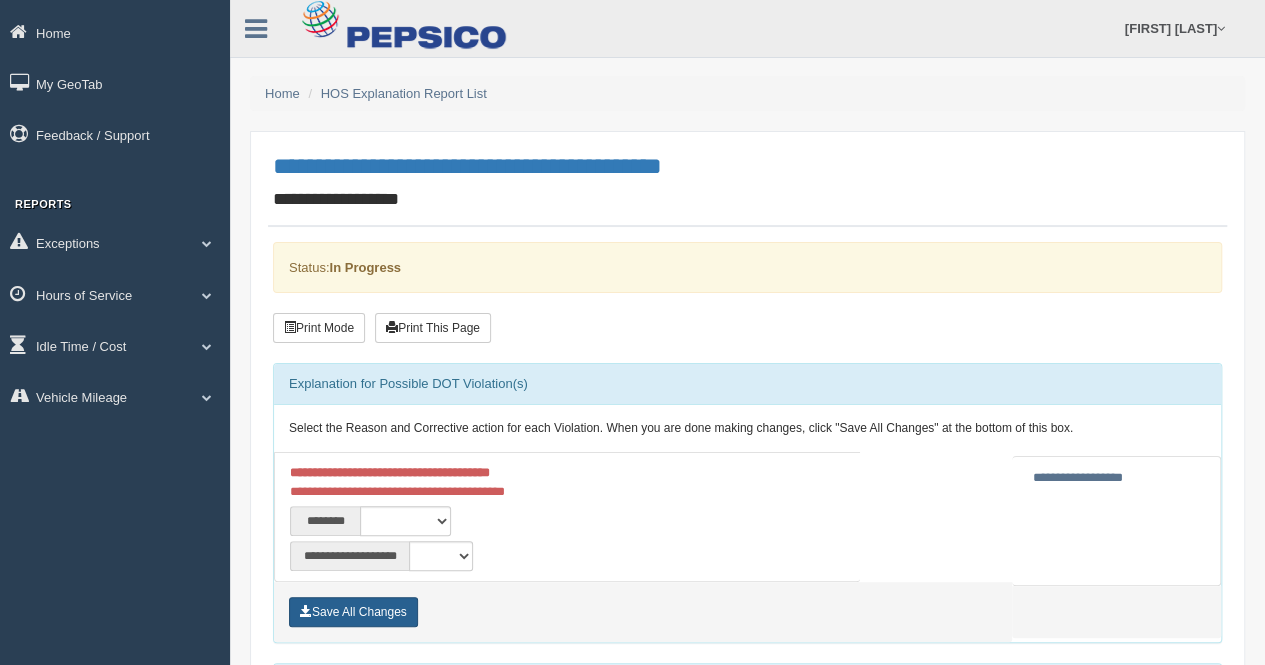 click on "Save All Changes" at bounding box center (353, 612) 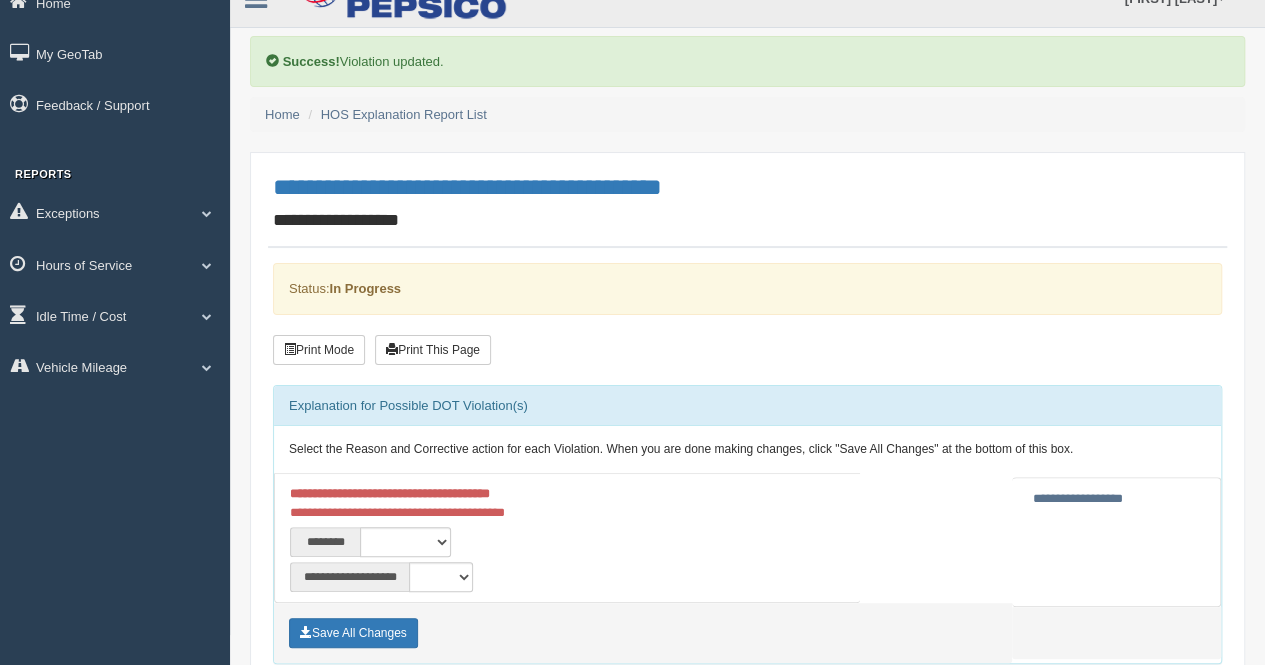 scroll, scrollTop: 0, scrollLeft: 0, axis: both 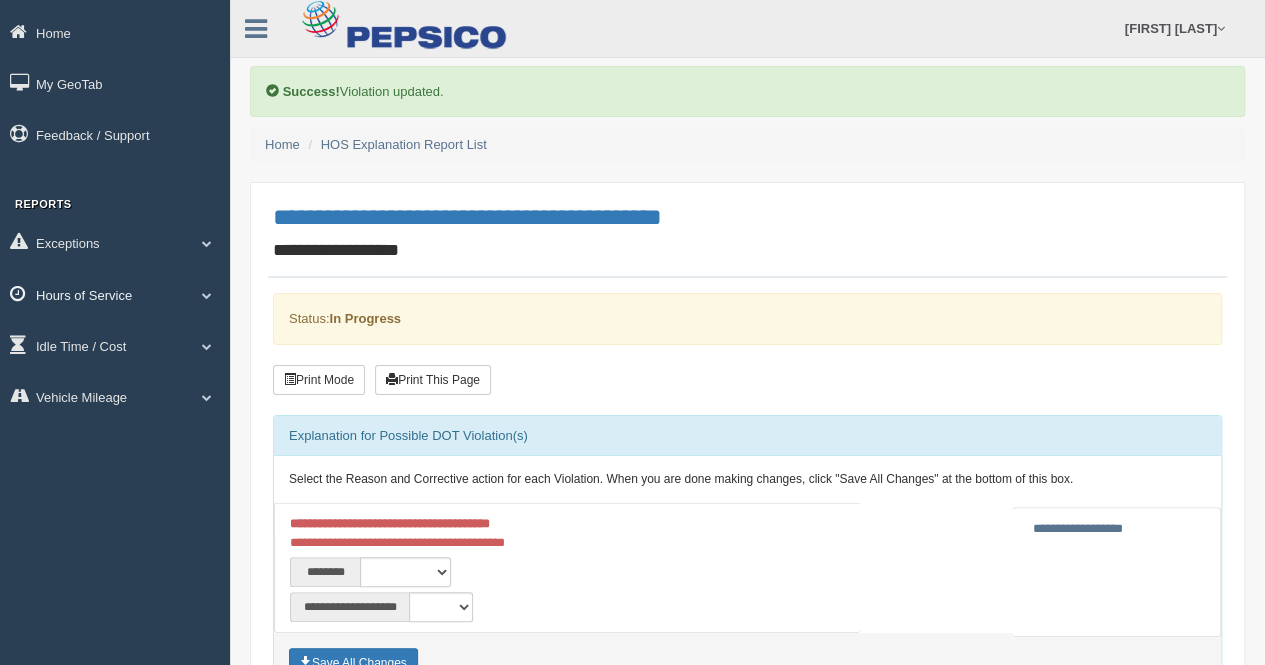 click on "Hours of Service" at bounding box center (115, 32) 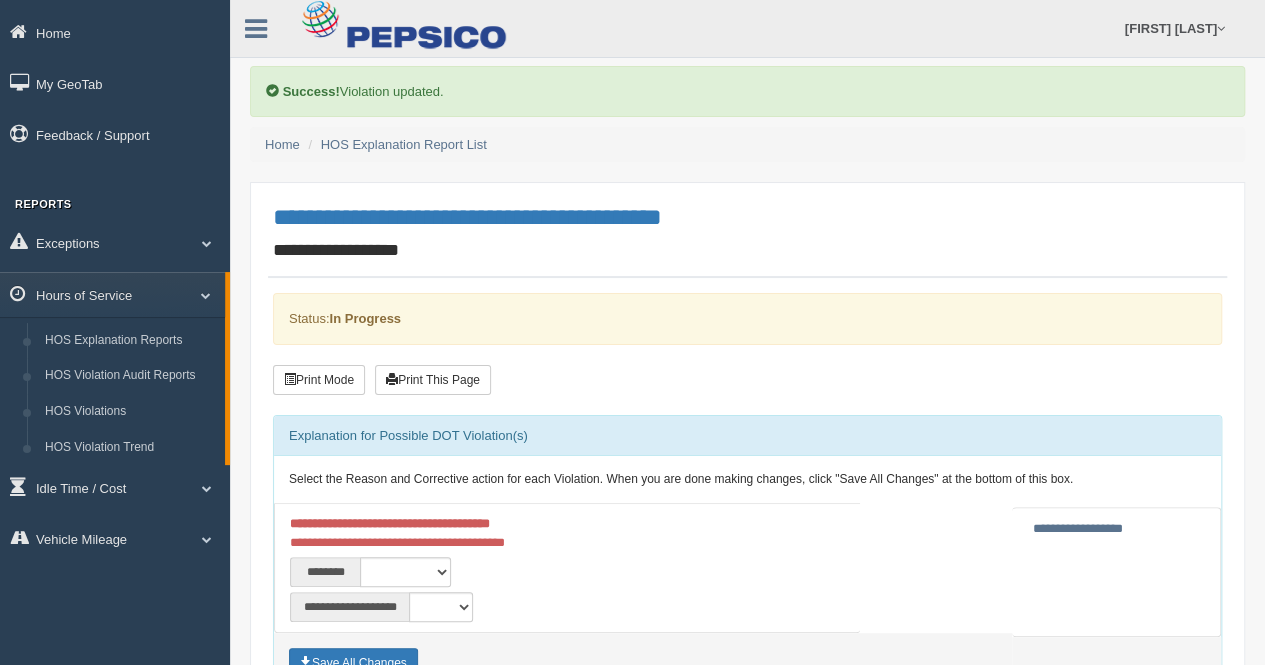 click on "In Progress" at bounding box center (365, 318) 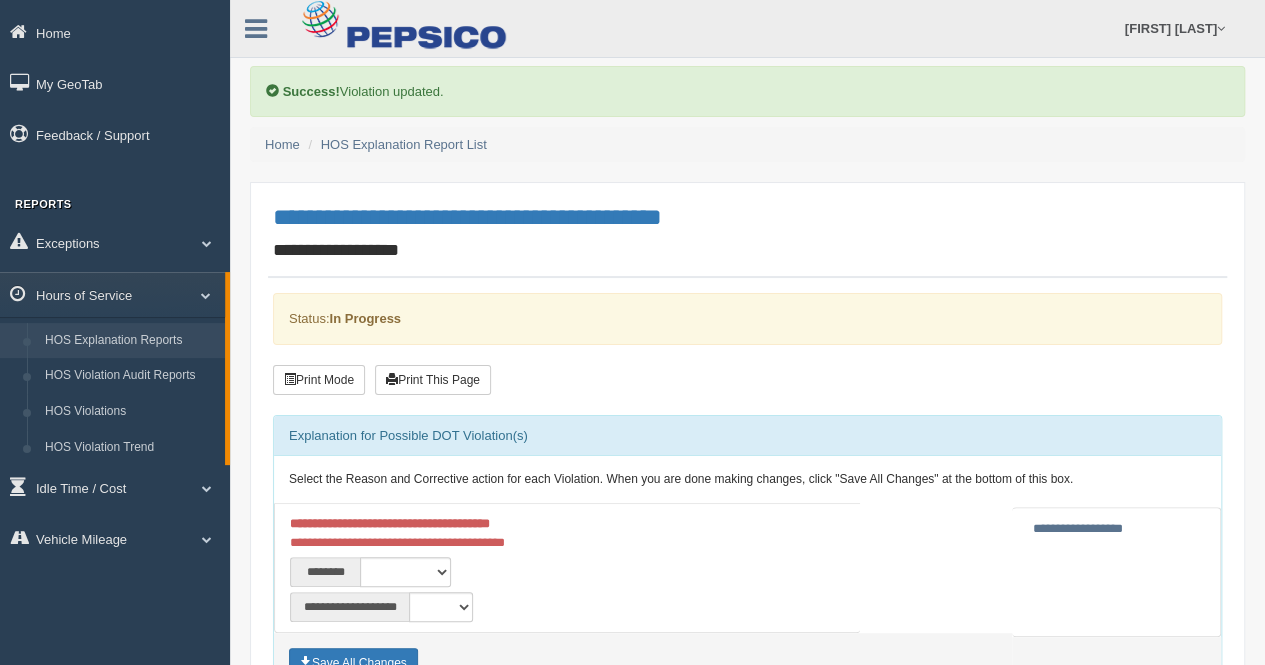 click on "HOS Explanation Reports" at bounding box center (130, 341) 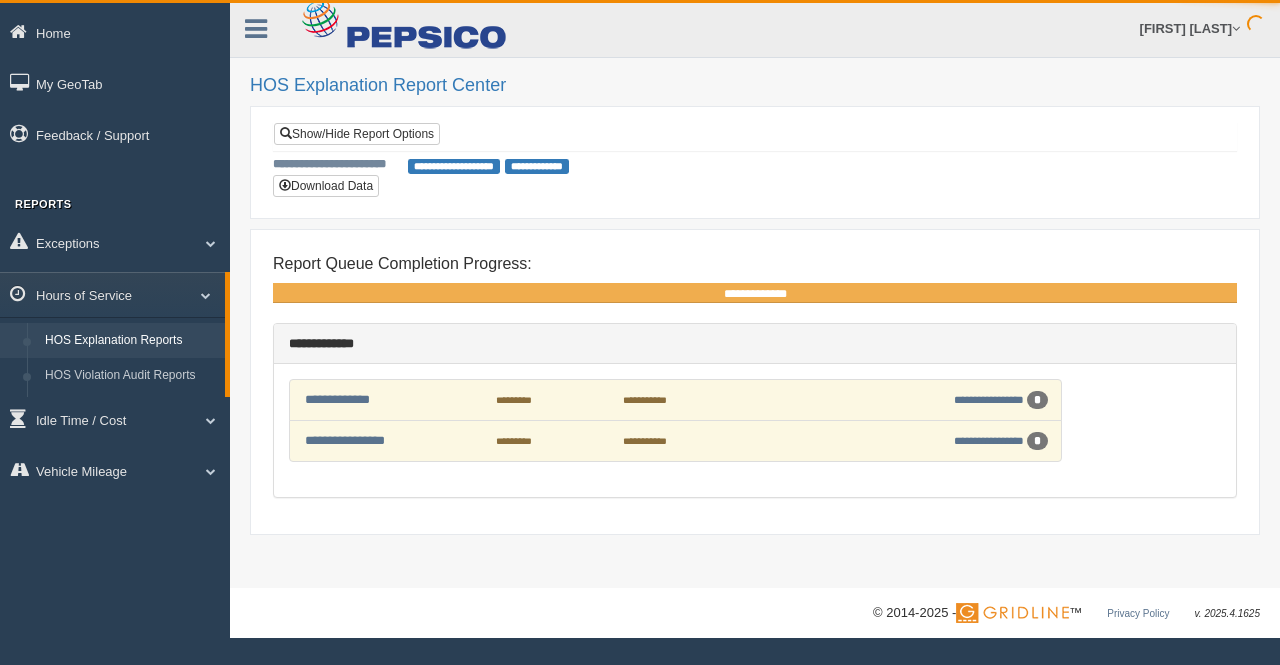 scroll, scrollTop: 0, scrollLeft: 0, axis: both 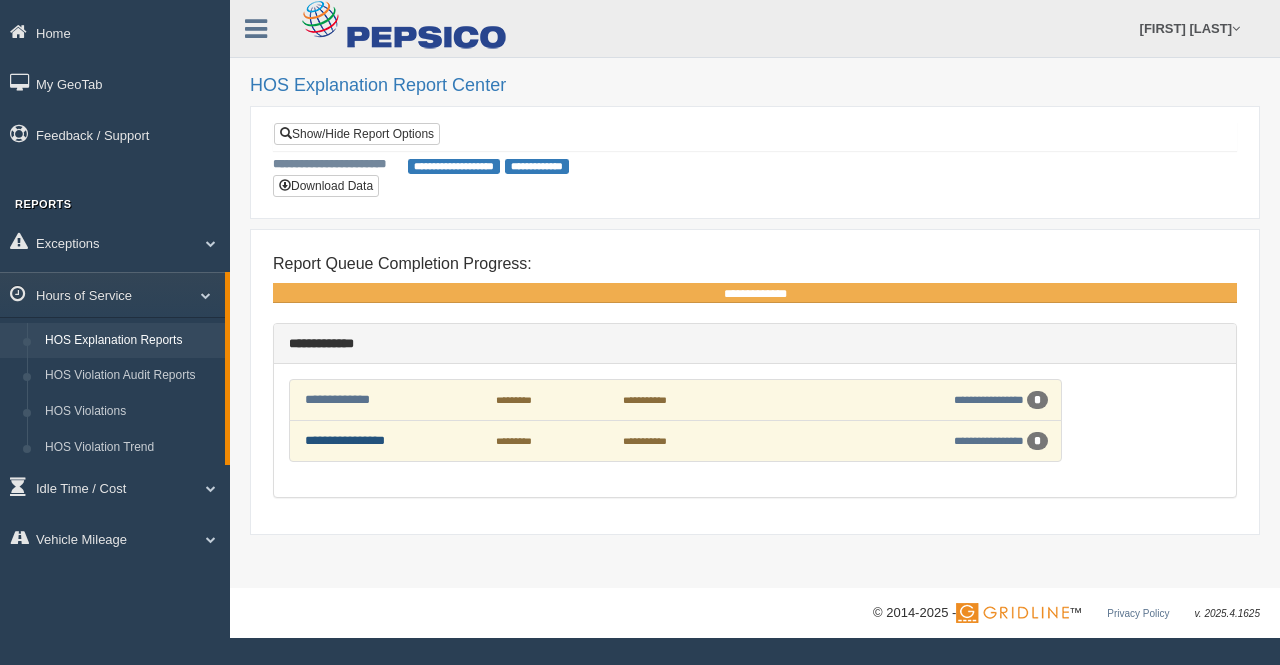 click on "**********" at bounding box center [345, 440] 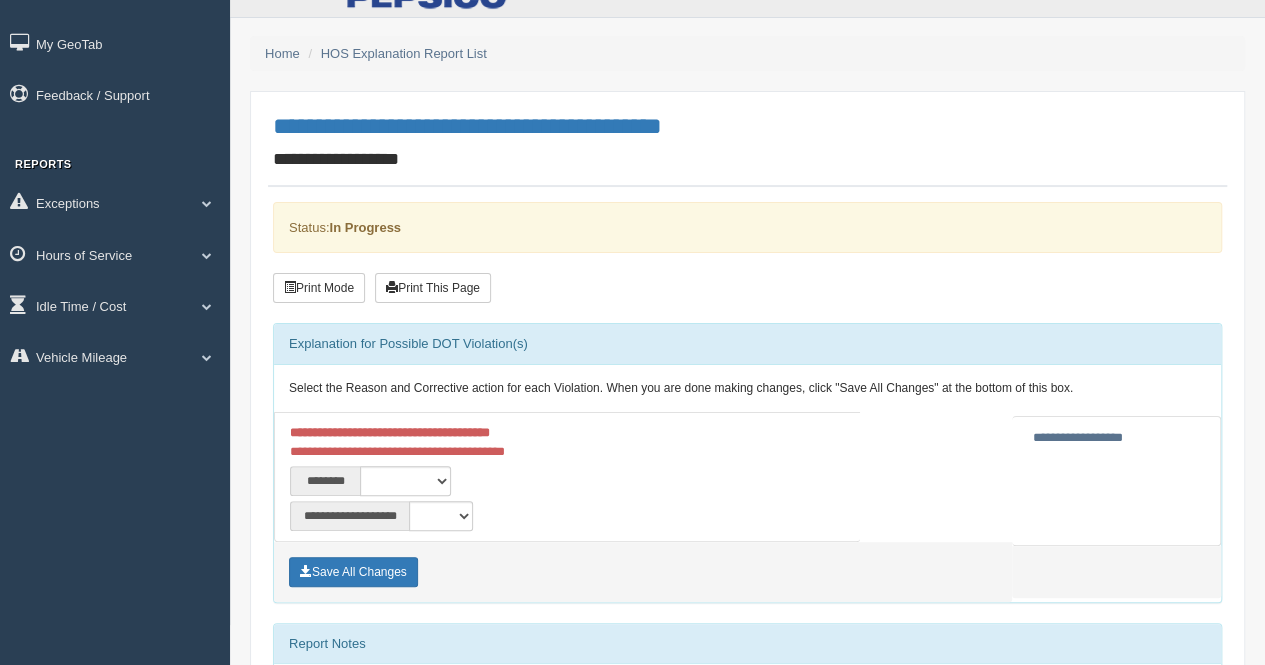 scroll, scrollTop: 0, scrollLeft: 0, axis: both 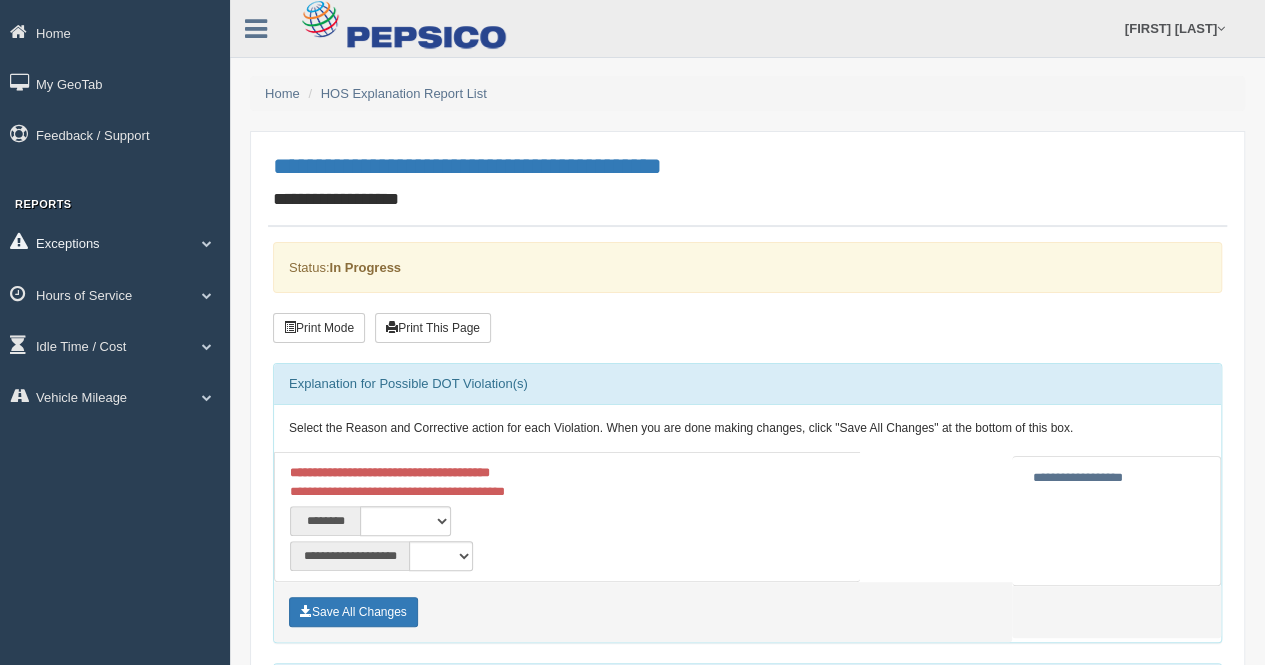 click at bounding box center (207, 243) 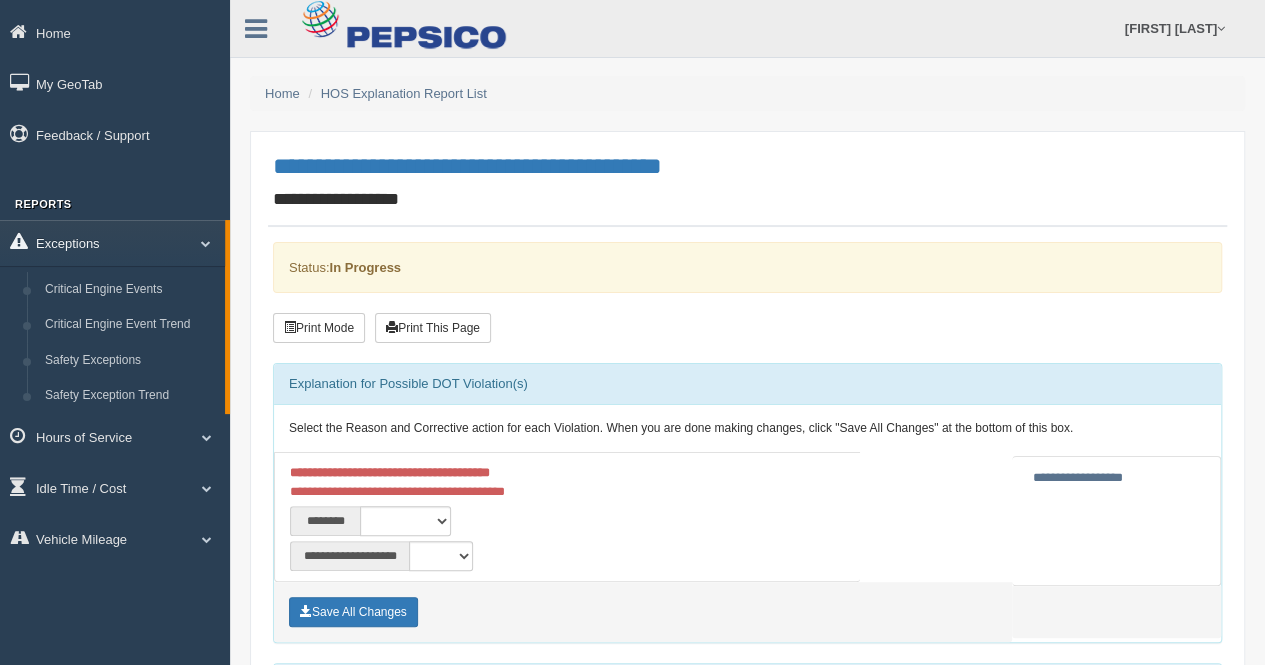 click at bounding box center (198, 243) 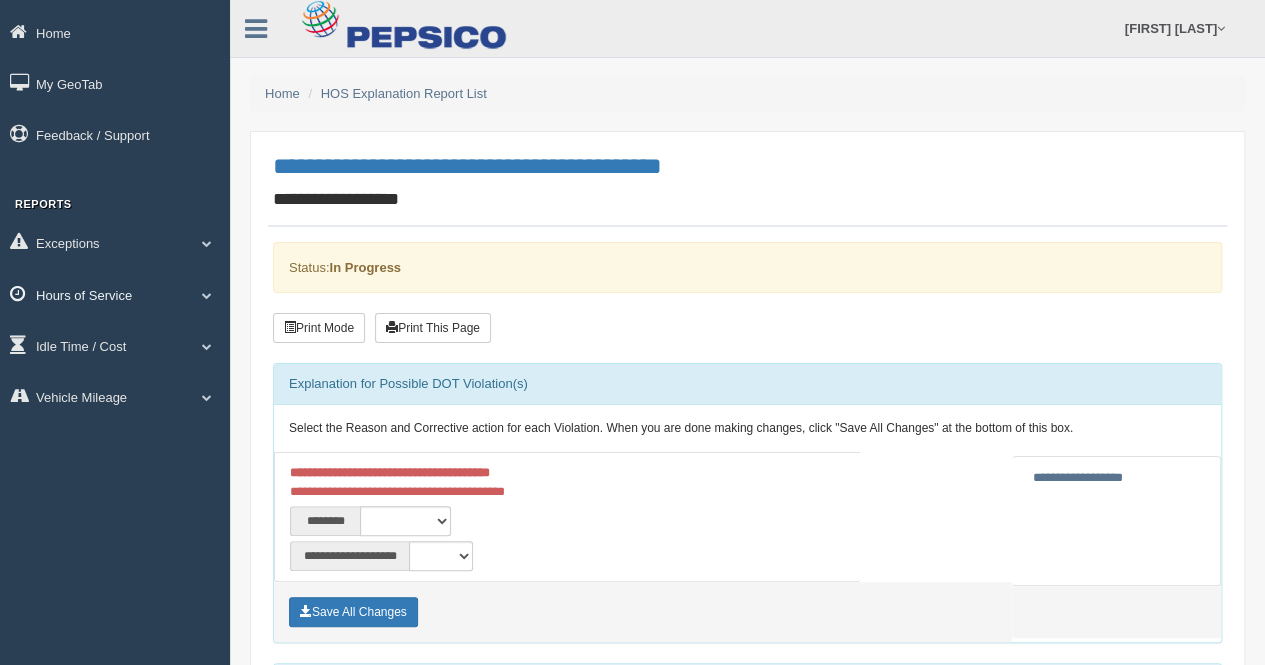 click at bounding box center (207, 243) 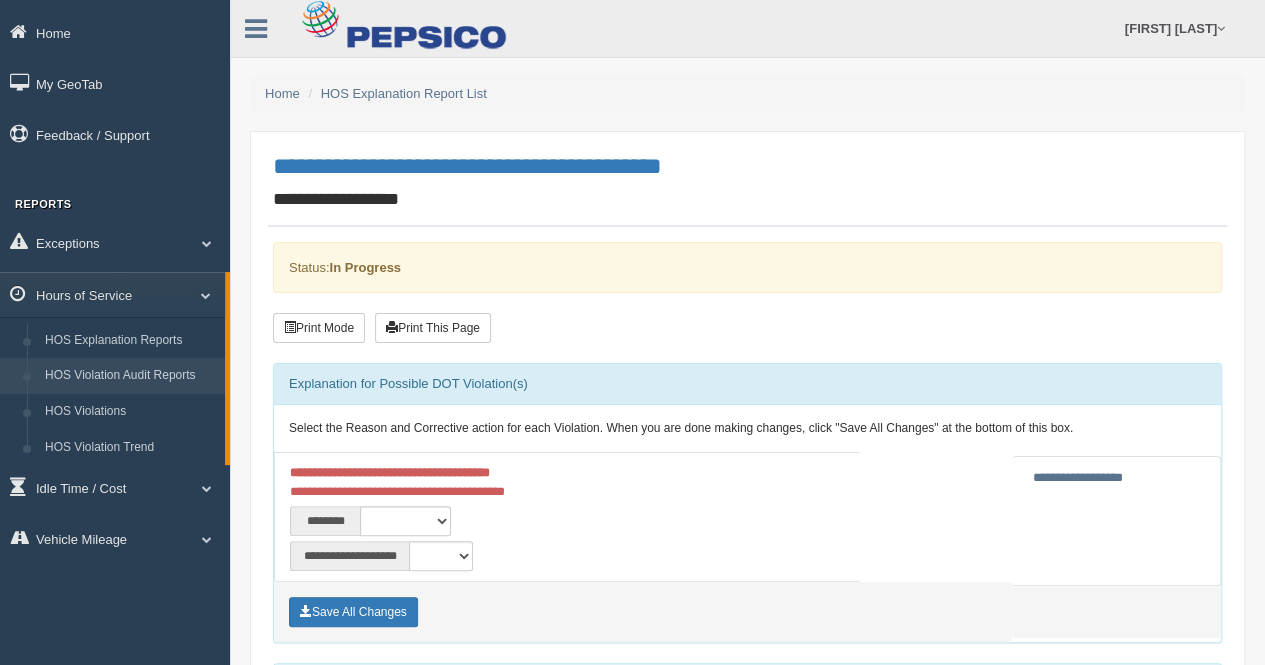 click on "HOS Violation Audit Reports" at bounding box center [130, 376] 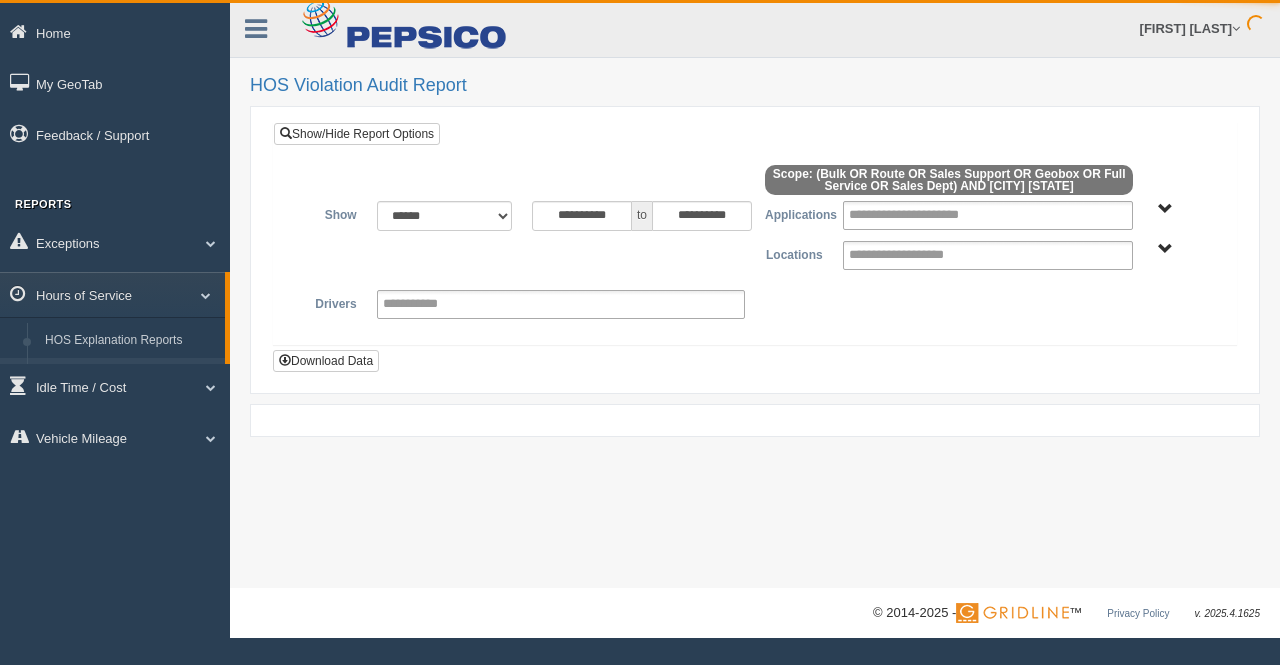 scroll, scrollTop: 0, scrollLeft: 0, axis: both 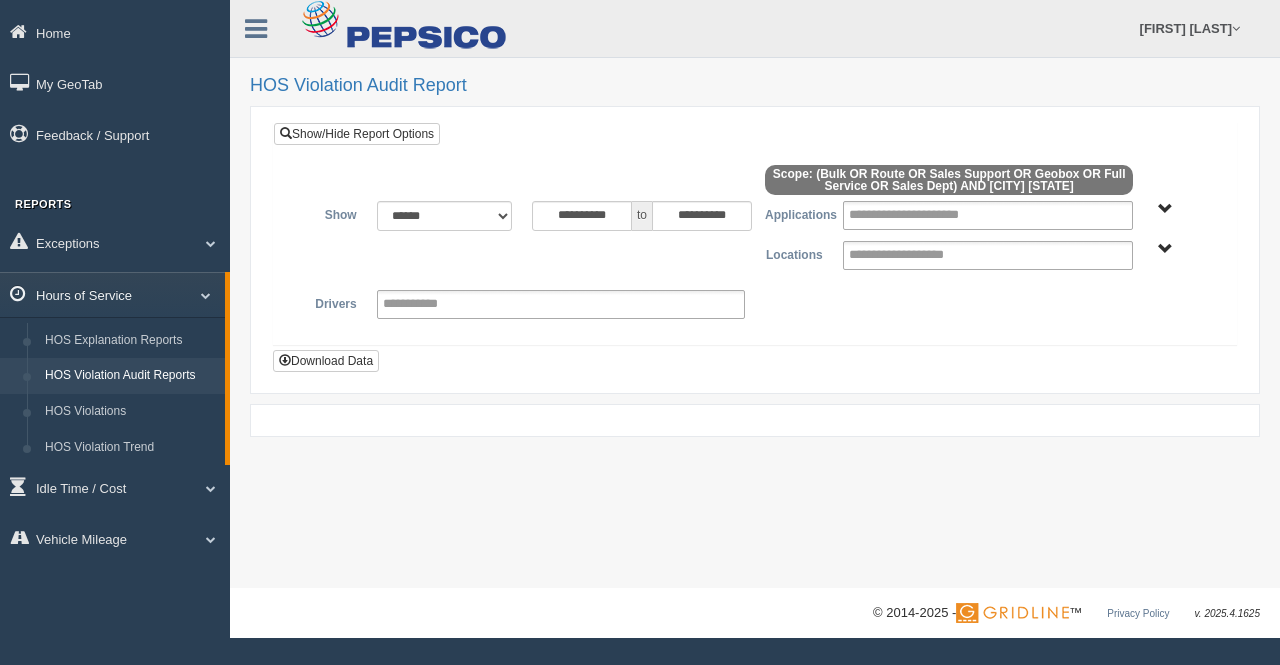 click on "Hours of Service" at bounding box center [112, 294] 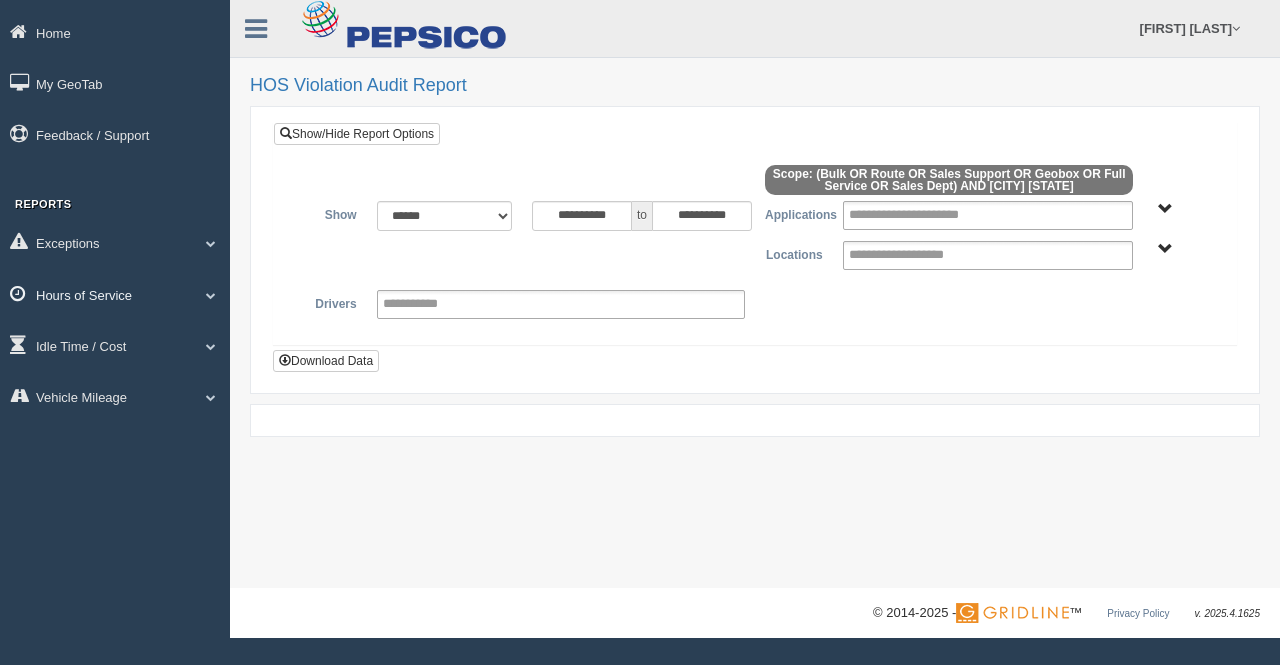 click on "Hours of Service" at bounding box center (115, 242) 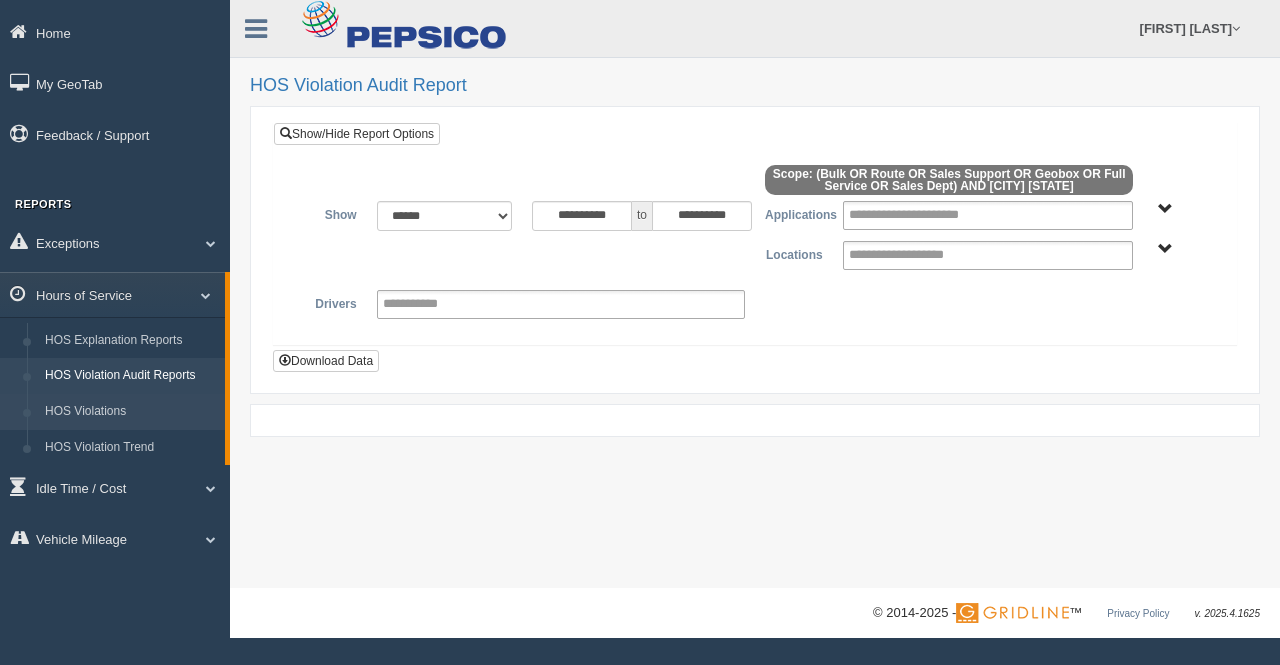 click on "HOS Violations" at bounding box center (130, 412) 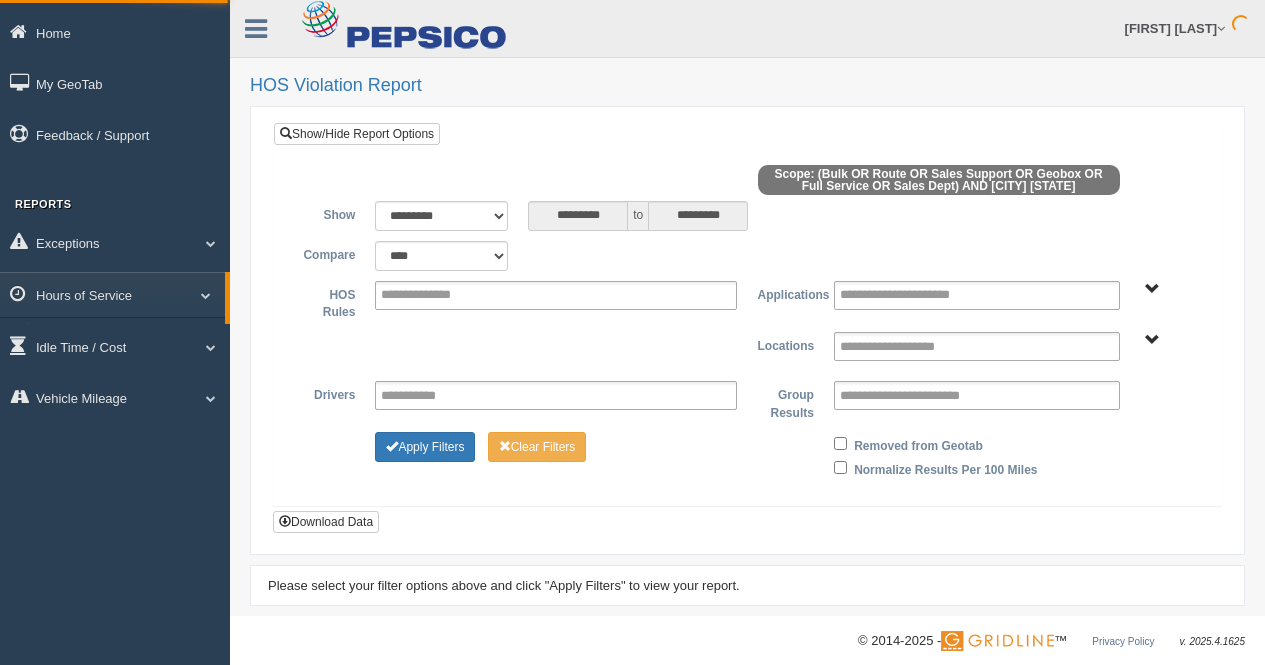 scroll, scrollTop: 0, scrollLeft: 0, axis: both 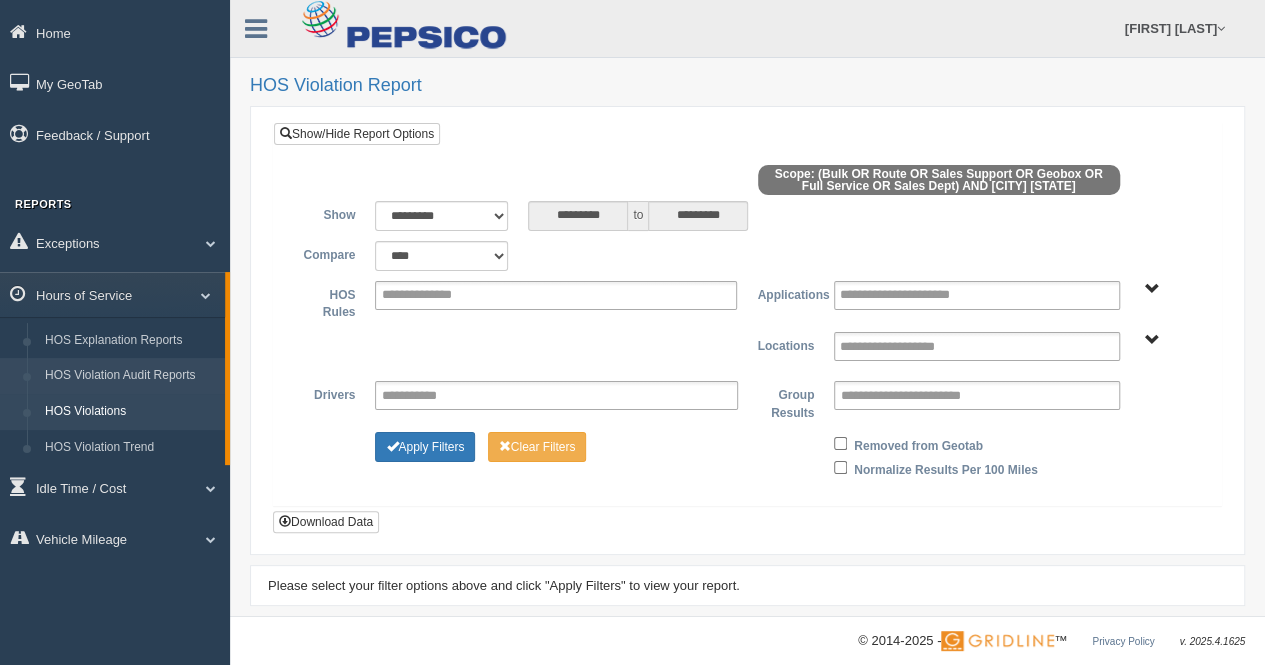 click on "HOS Violation Audit Reports" at bounding box center [130, 376] 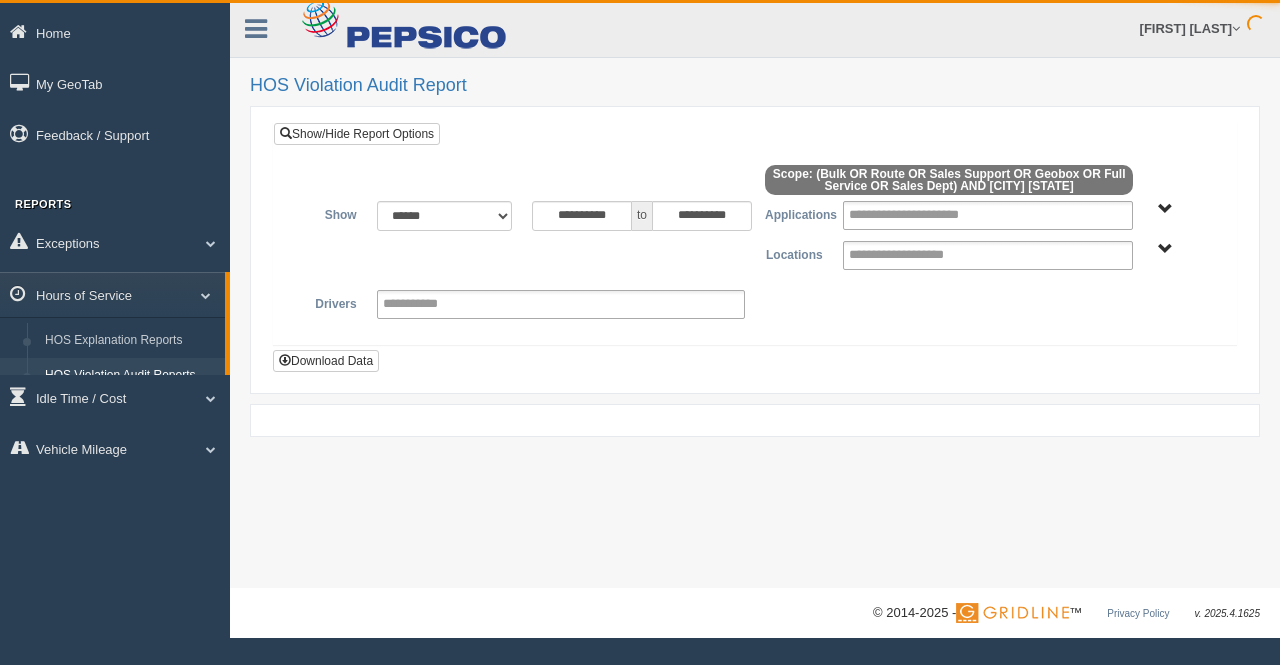 scroll, scrollTop: 0, scrollLeft: 0, axis: both 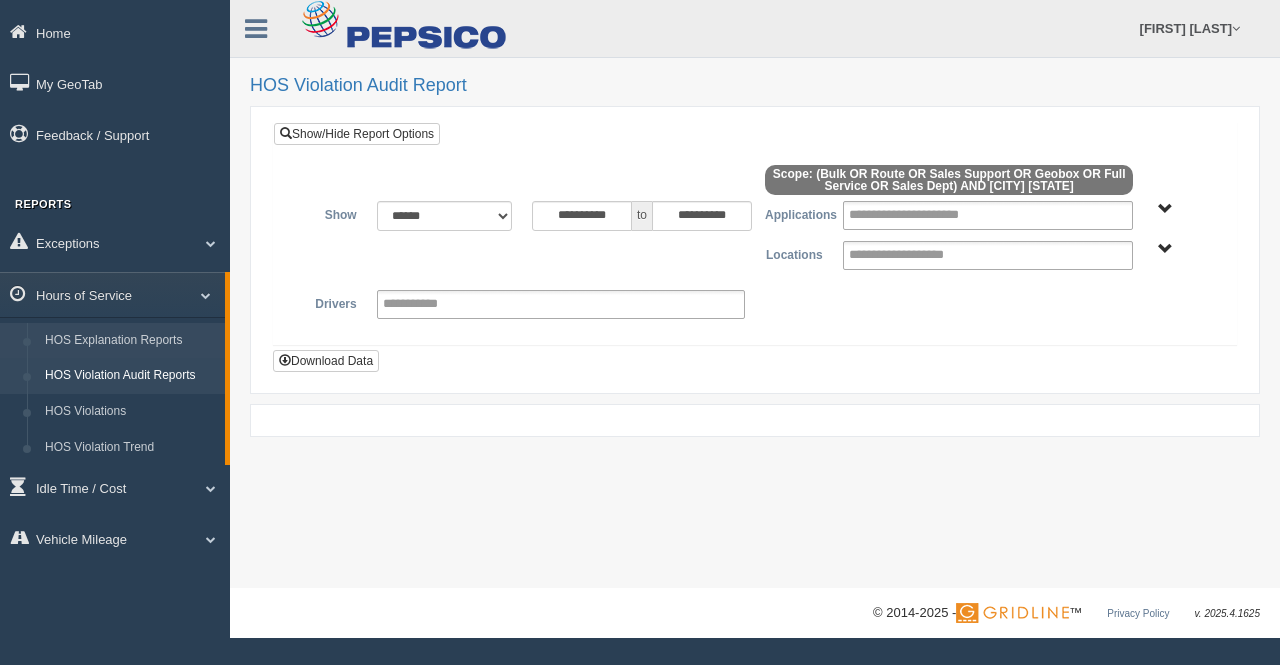 click on "HOS Explanation Reports" at bounding box center [130, 341] 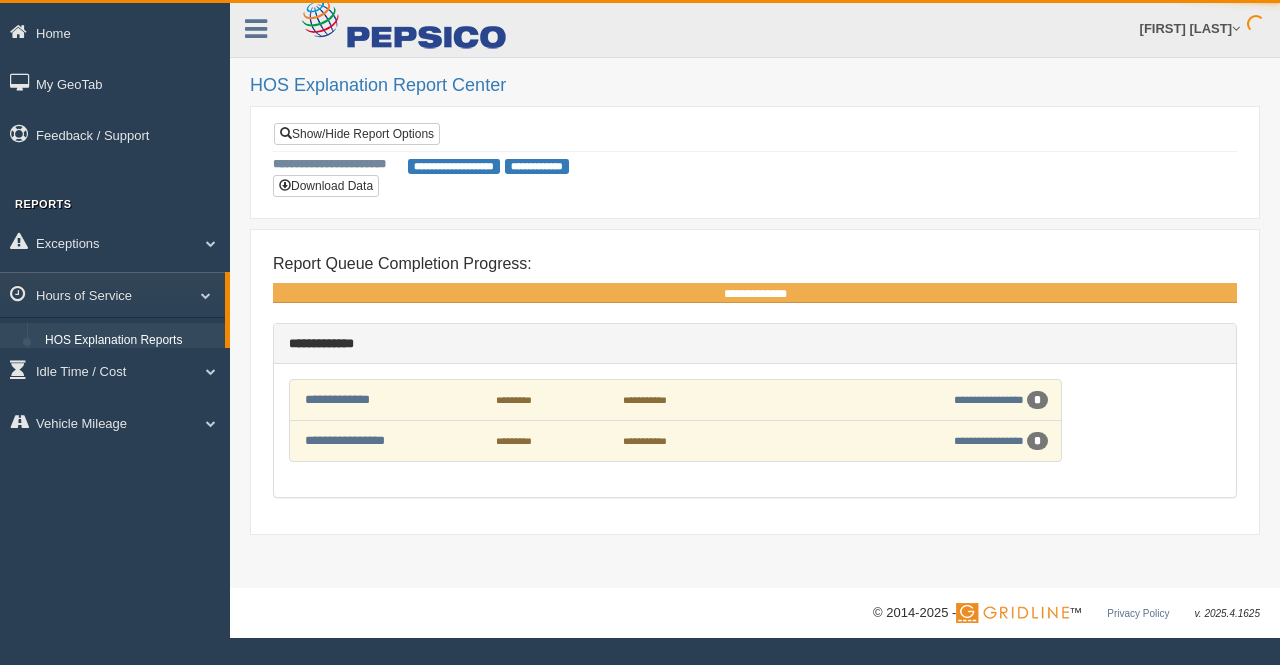 scroll, scrollTop: 0, scrollLeft: 0, axis: both 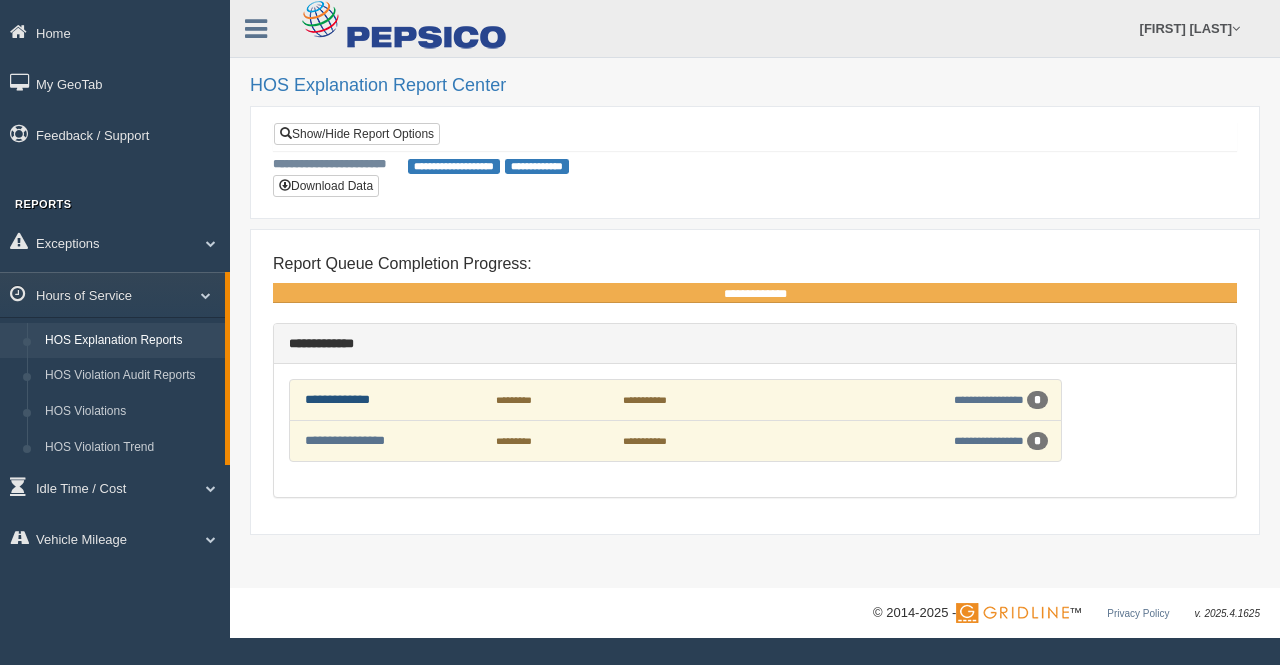 click on "**********" at bounding box center (337, 399) 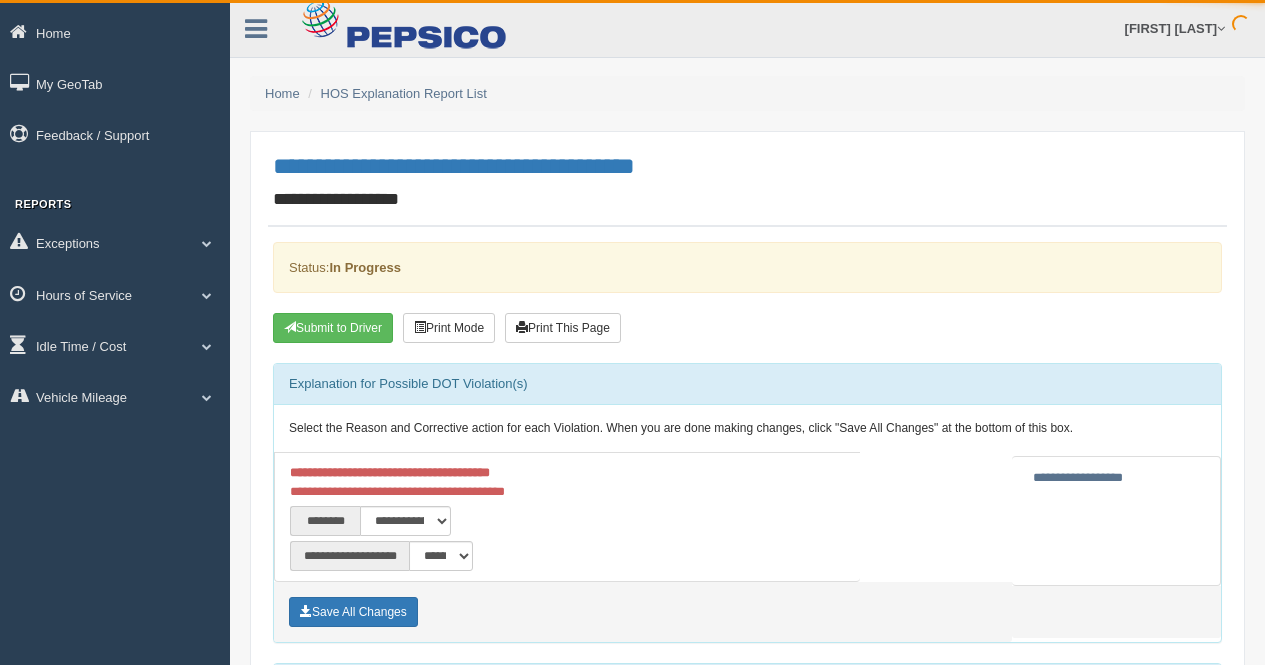 scroll, scrollTop: 0, scrollLeft: 0, axis: both 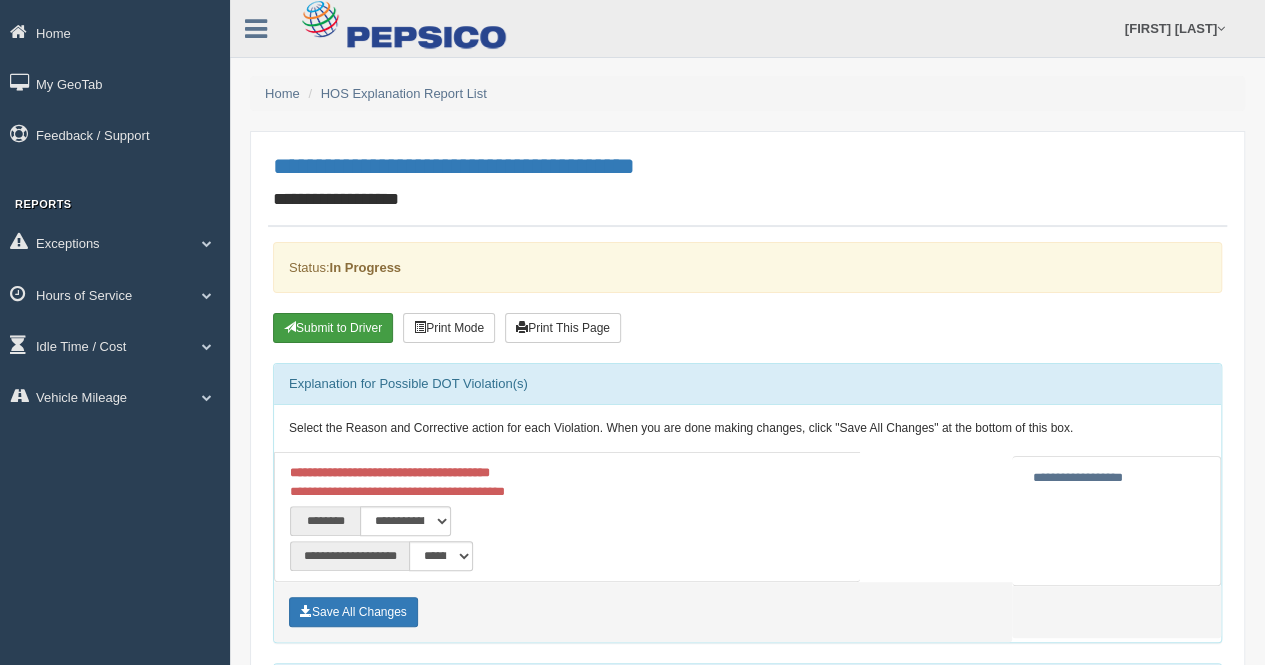 click on "Submit to Driver" at bounding box center [333, 328] 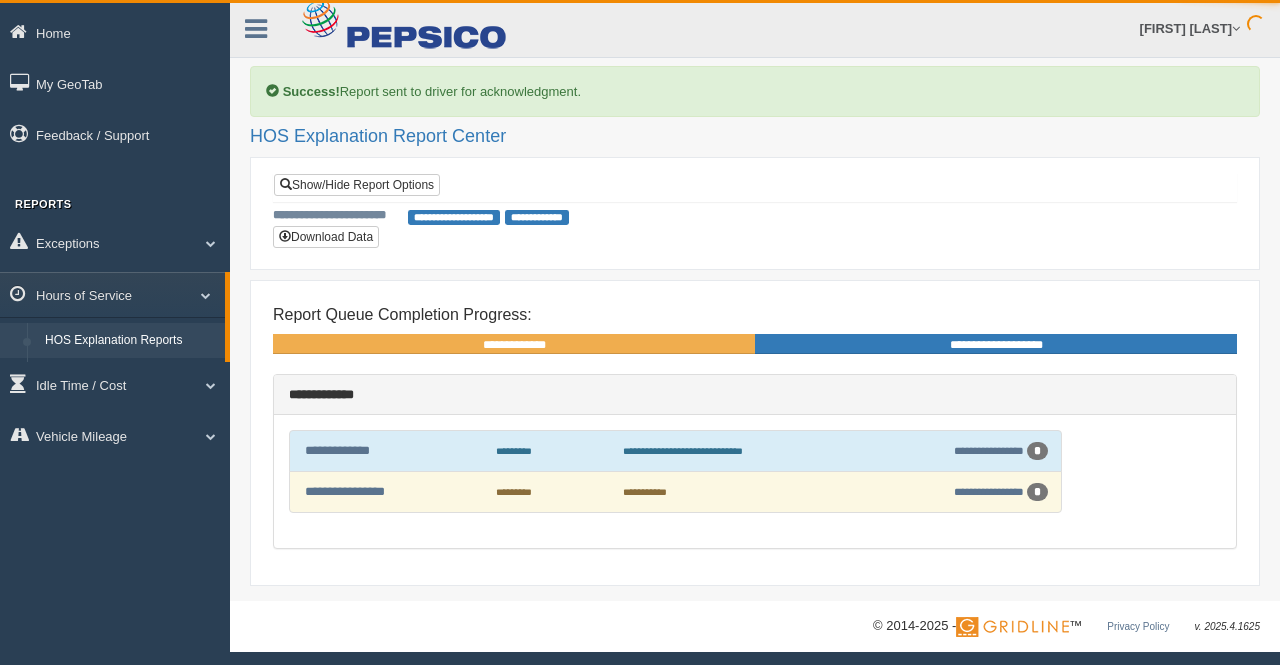 scroll, scrollTop: 0, scrollLeft: 0, axis: both 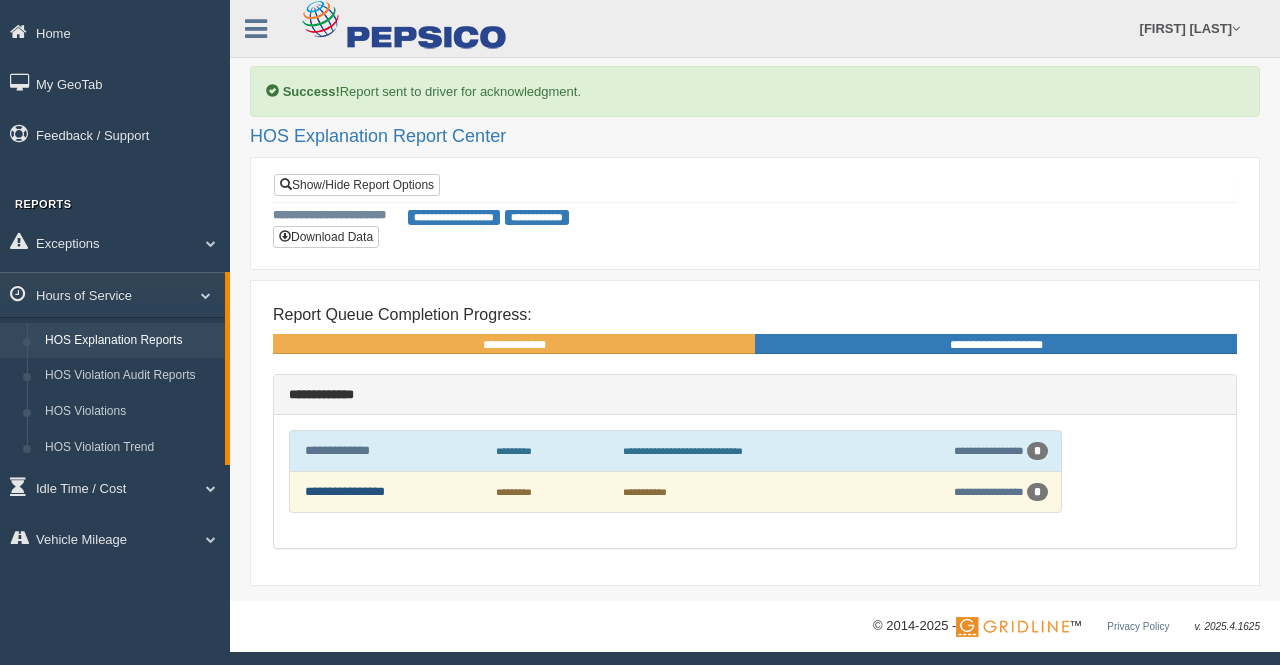click on "**********" at bounding box center [345, 491] 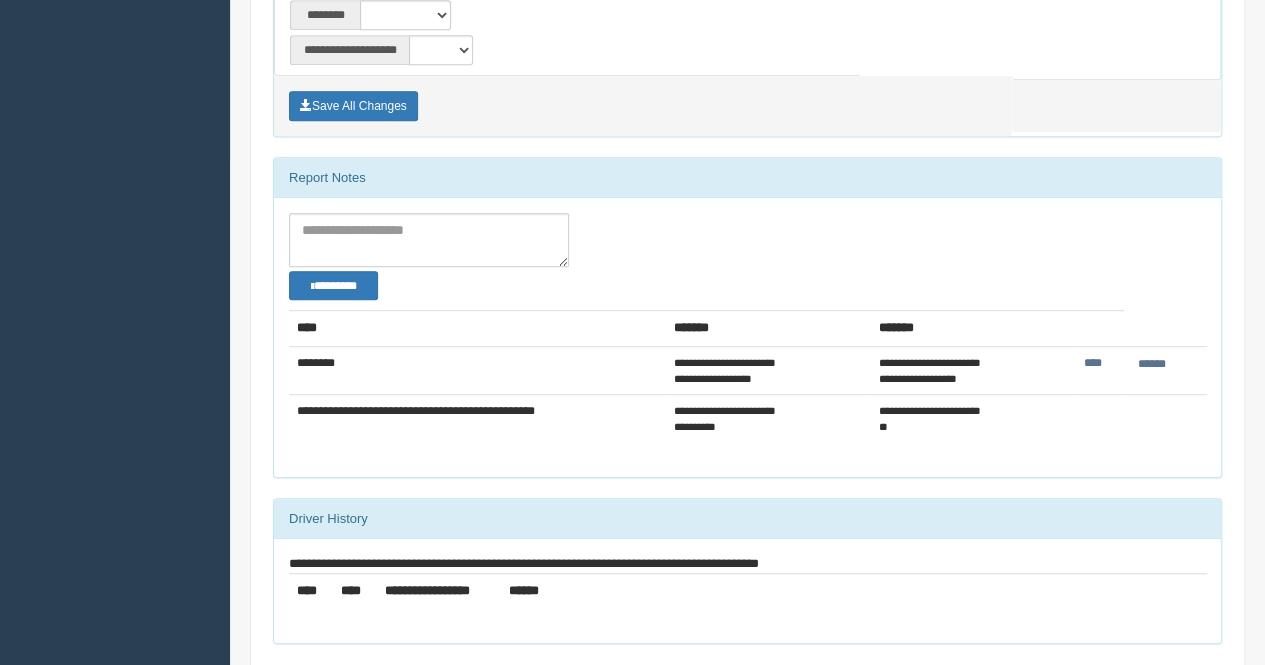 scroll, scrollTop: 596, scrollLeft: 0, axis: vertical 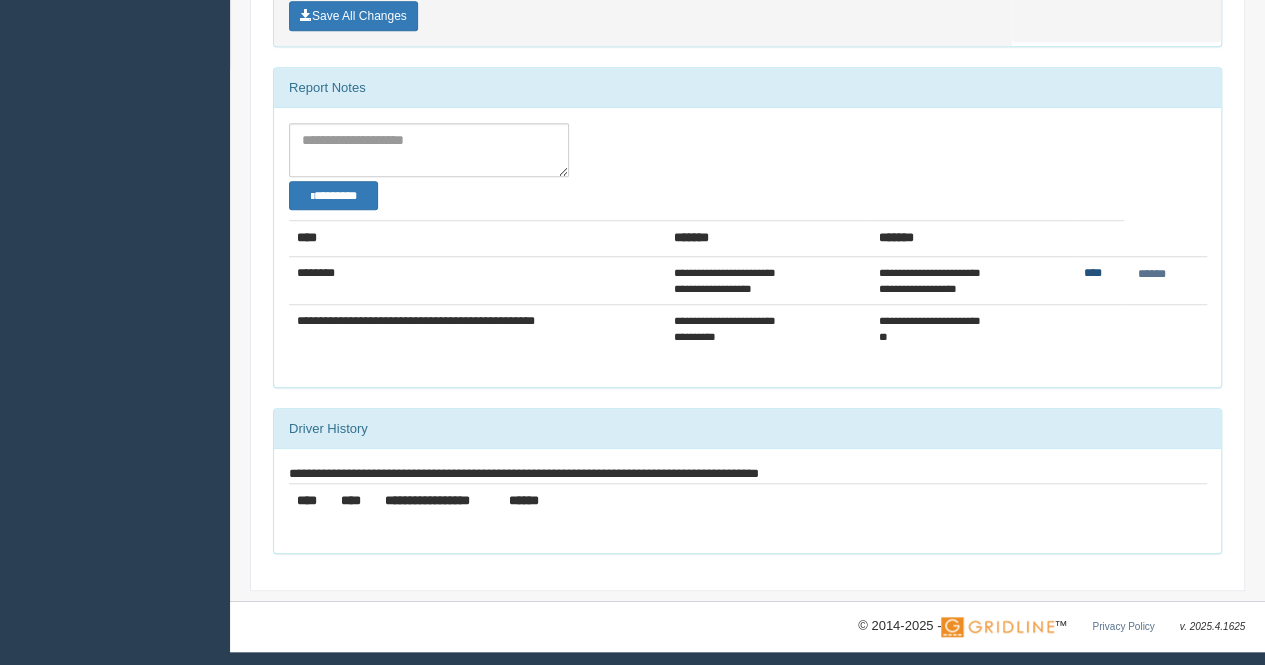 click on "****" at bounding box center [1092, 273] 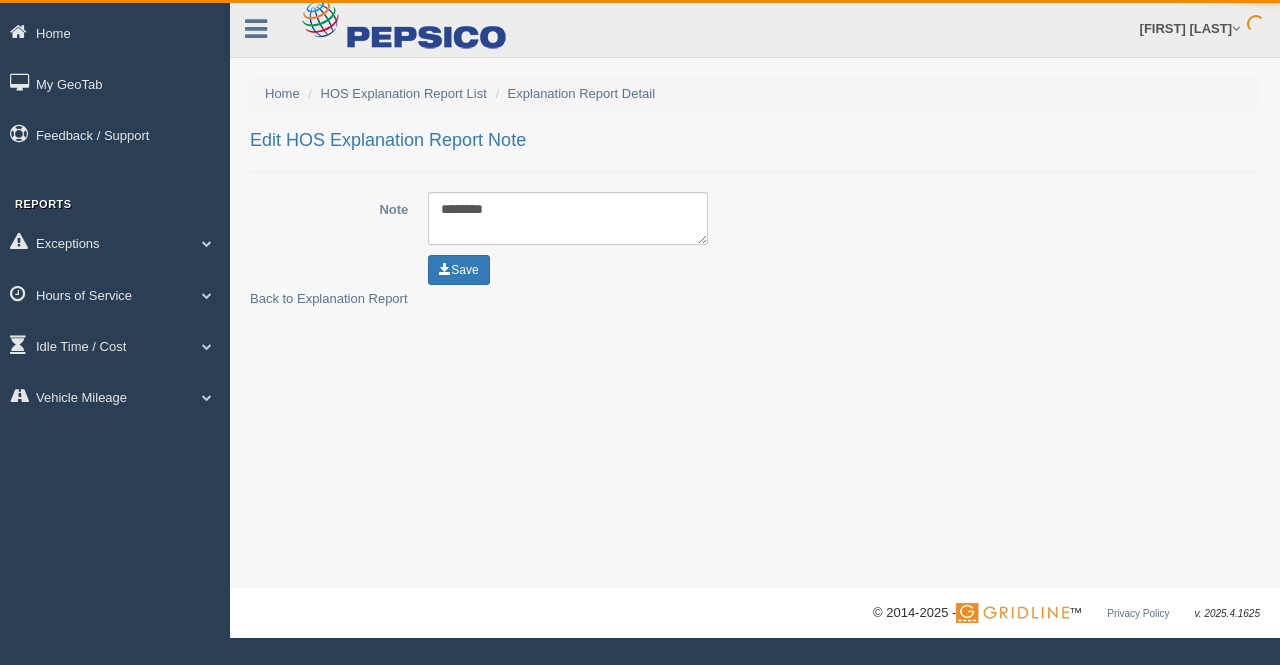 scroll, scrollTop: 0, scrollLeft: 0, axis: both 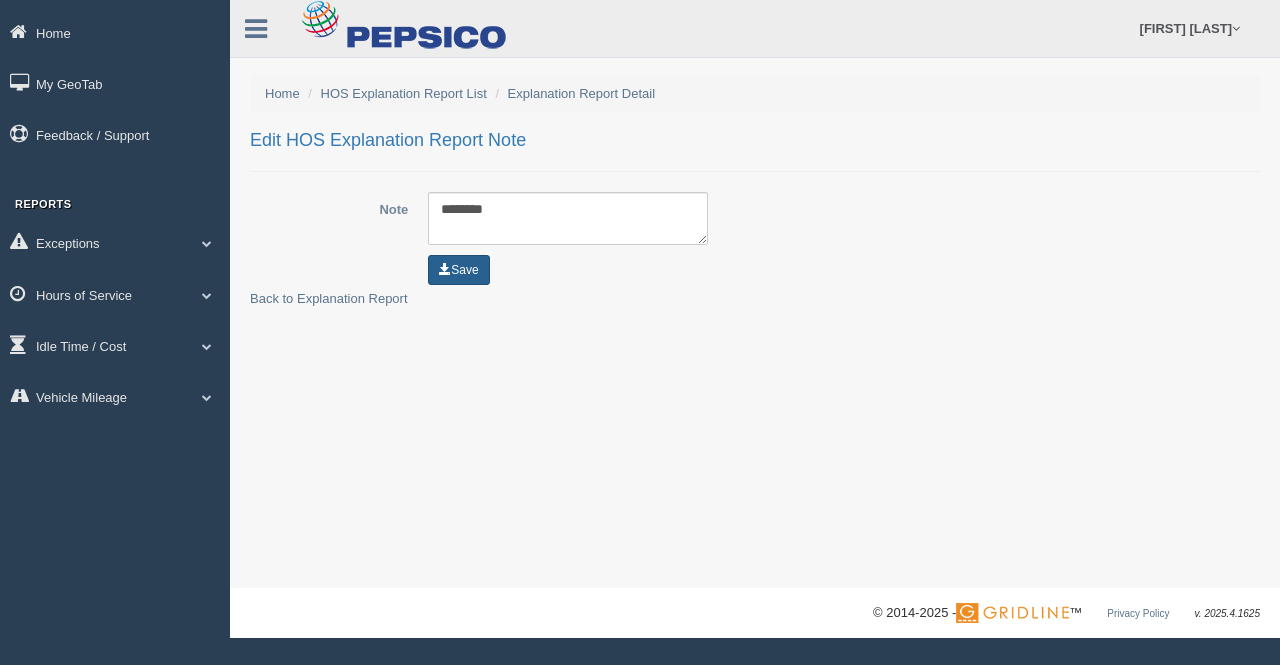 click on "Save" at bounding box center [458, 270] 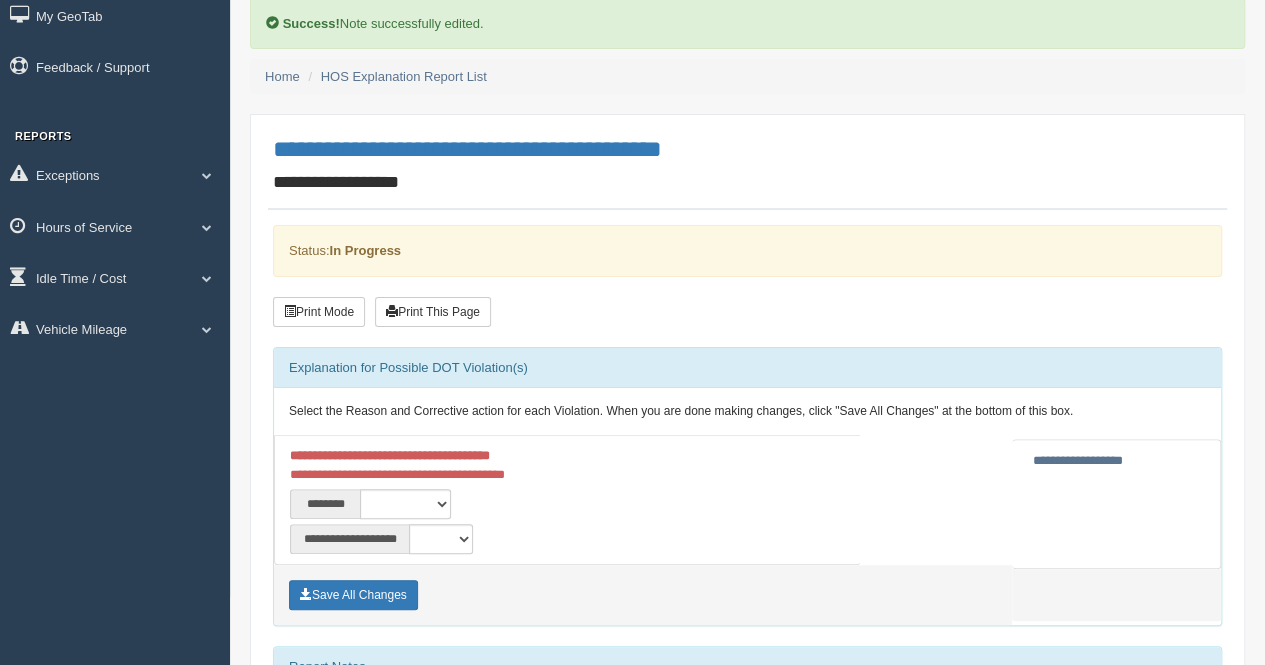 scroll, scrollTop: 100, scrollLeft: 0, axis: vertical 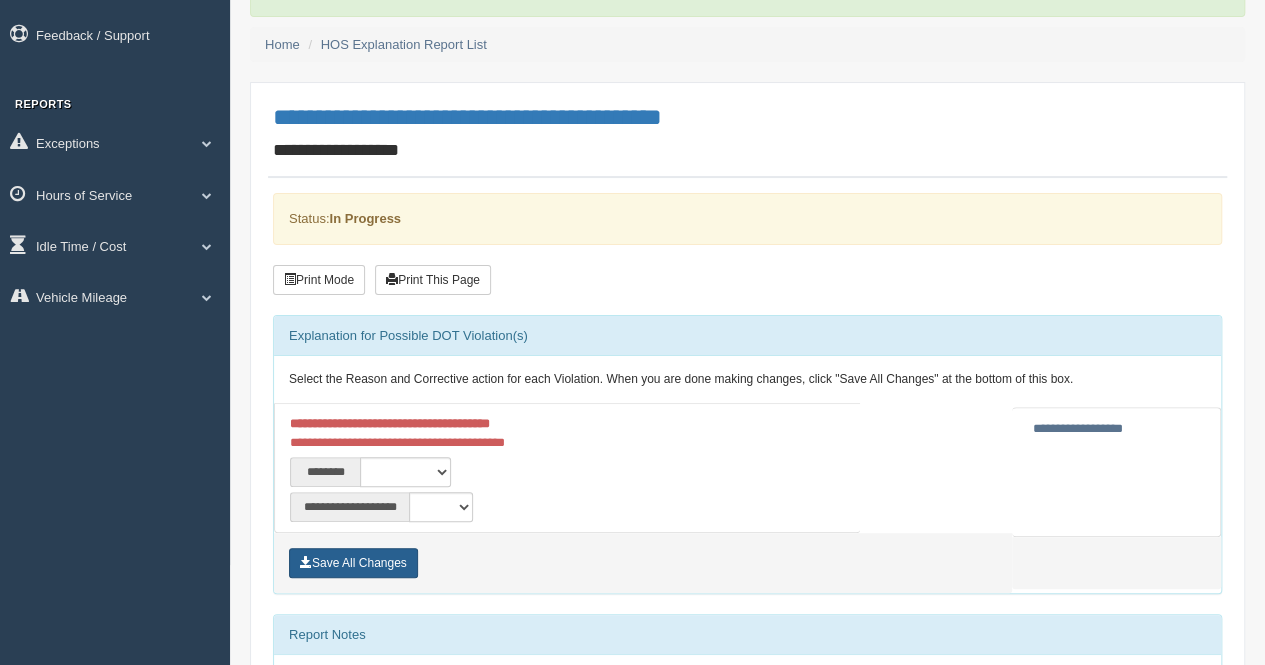 click on "Save All Changes" at bounding box center [353, 563] 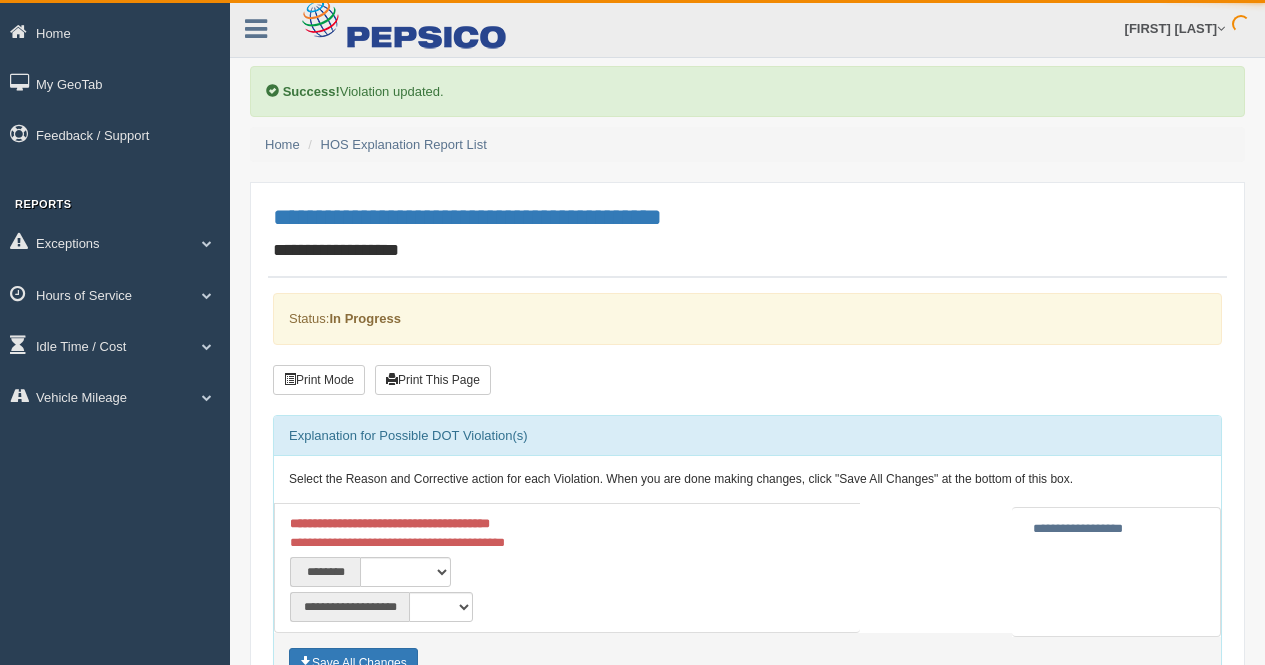 scroll, scrollTop: 0, scrollLeft: 0, axis: both 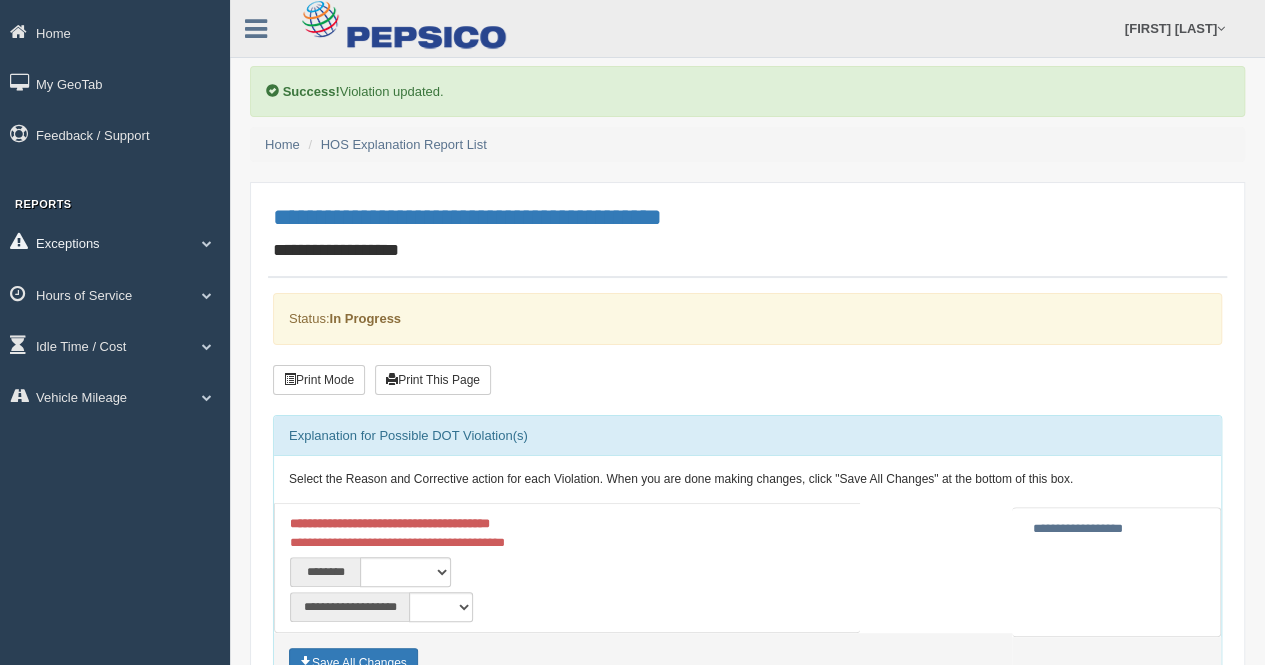 click on "Exceptions" at bounding box center [115, 32] 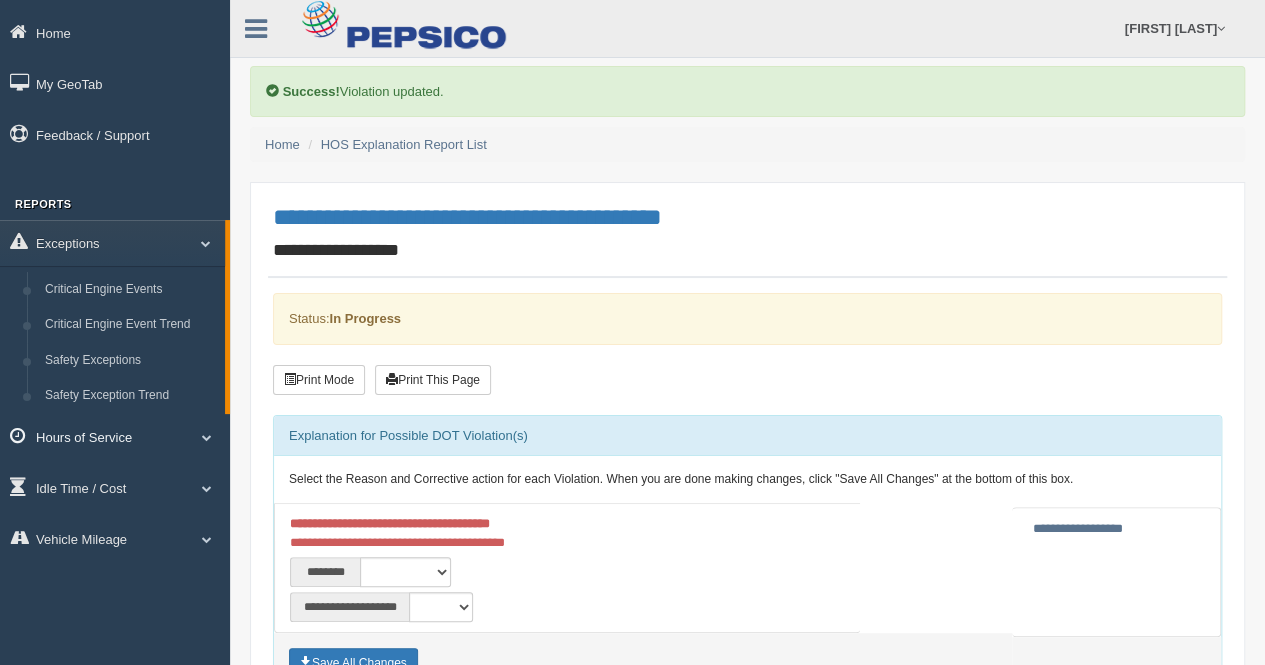 click on "Hours of Service" at bounding box center (115, 32) 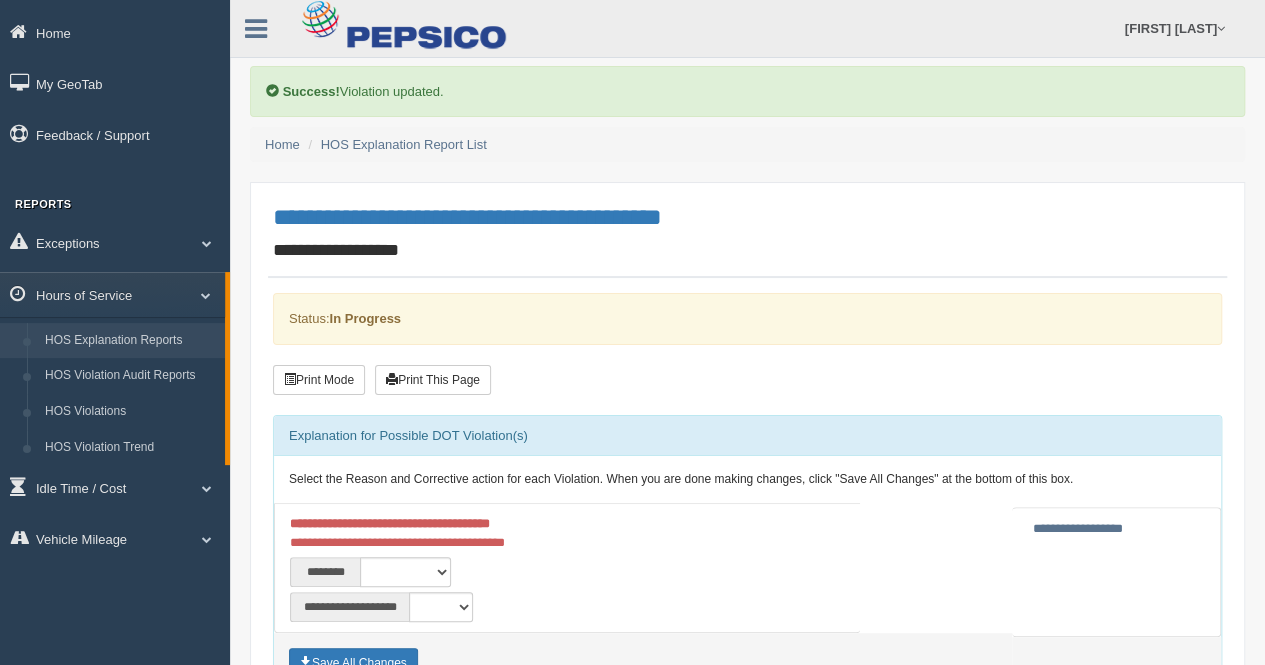 click on "HOS Explanation Reports" at bounding box center [130, 341] 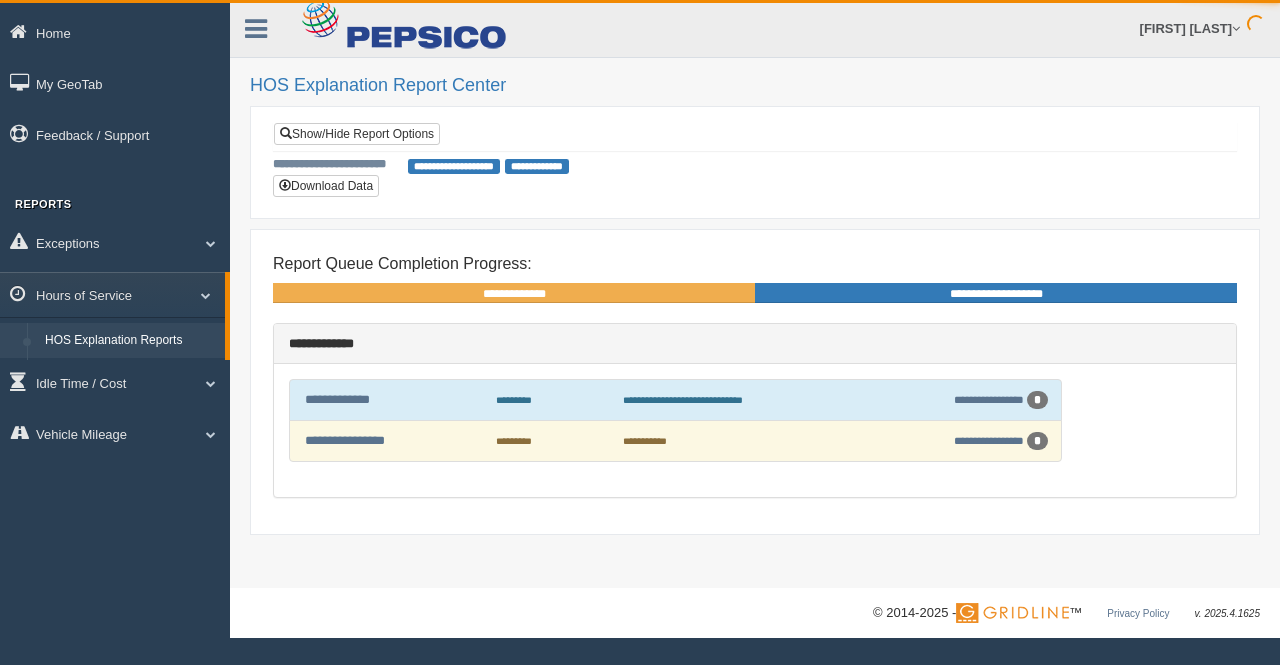 scroll, scrollTop: 0, scrollLeft: 0, axis: both 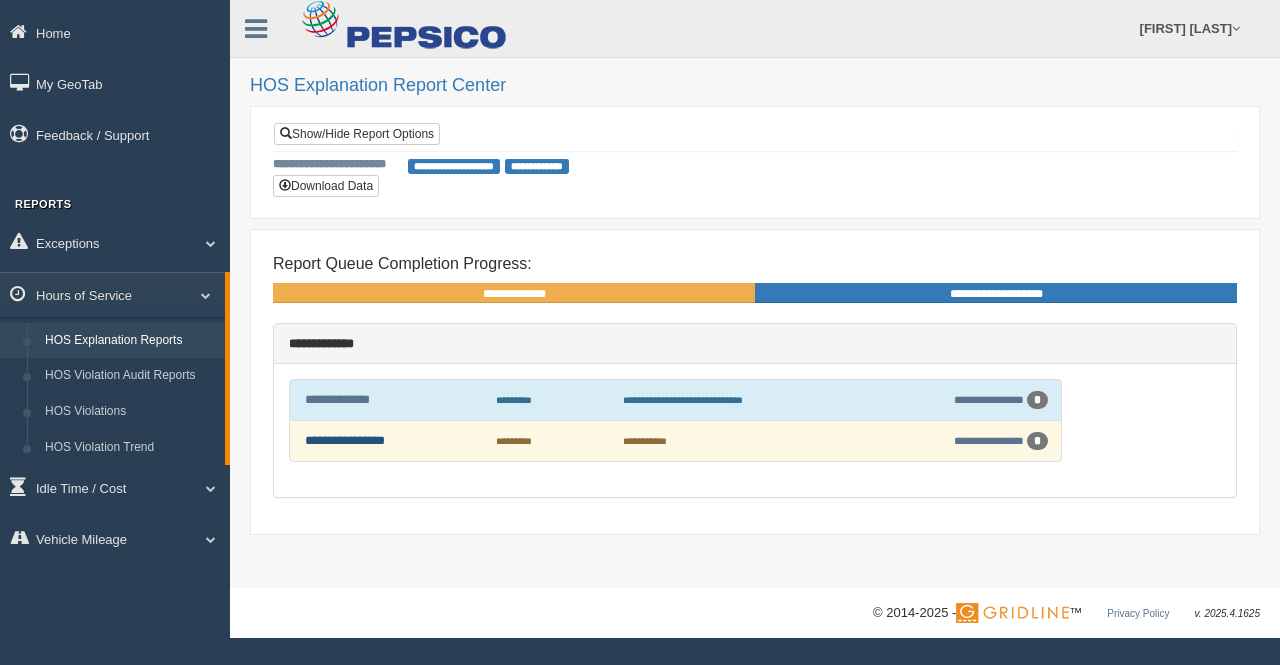 click on "**********" at bounding box center [345, 440] 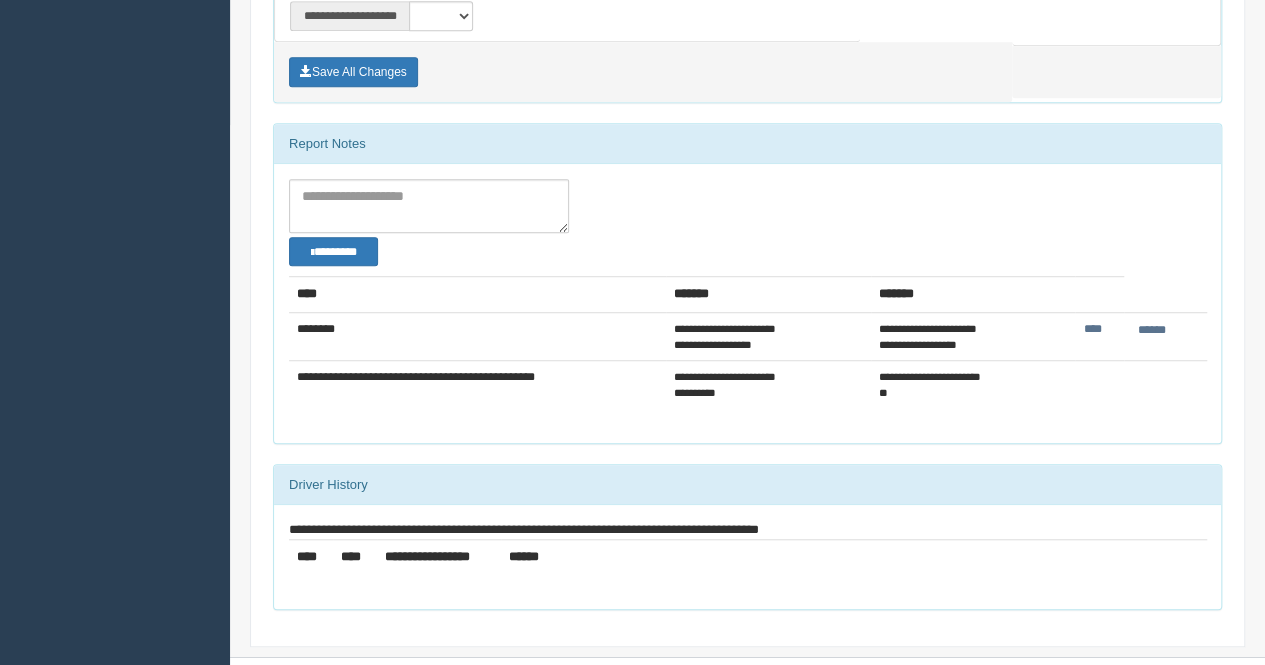 scroll, scrollTop: 596, scrollLeft: 0, axis: vertical 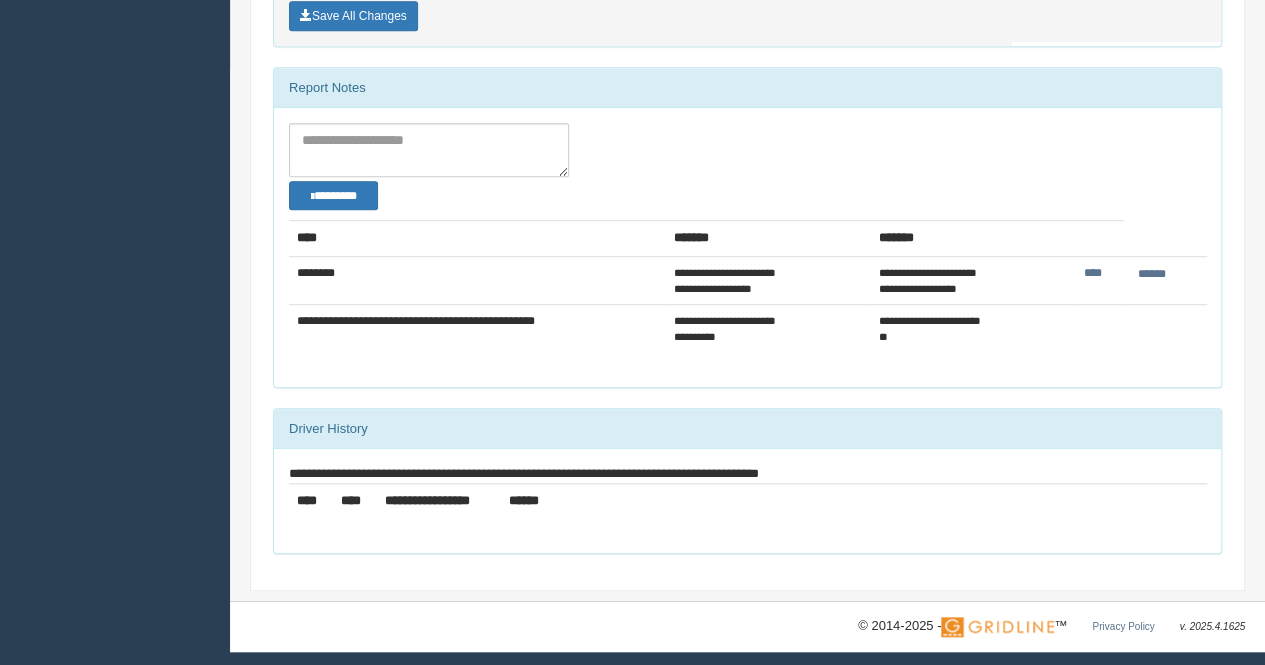 click on "******" at bounding box center [1152, 274] 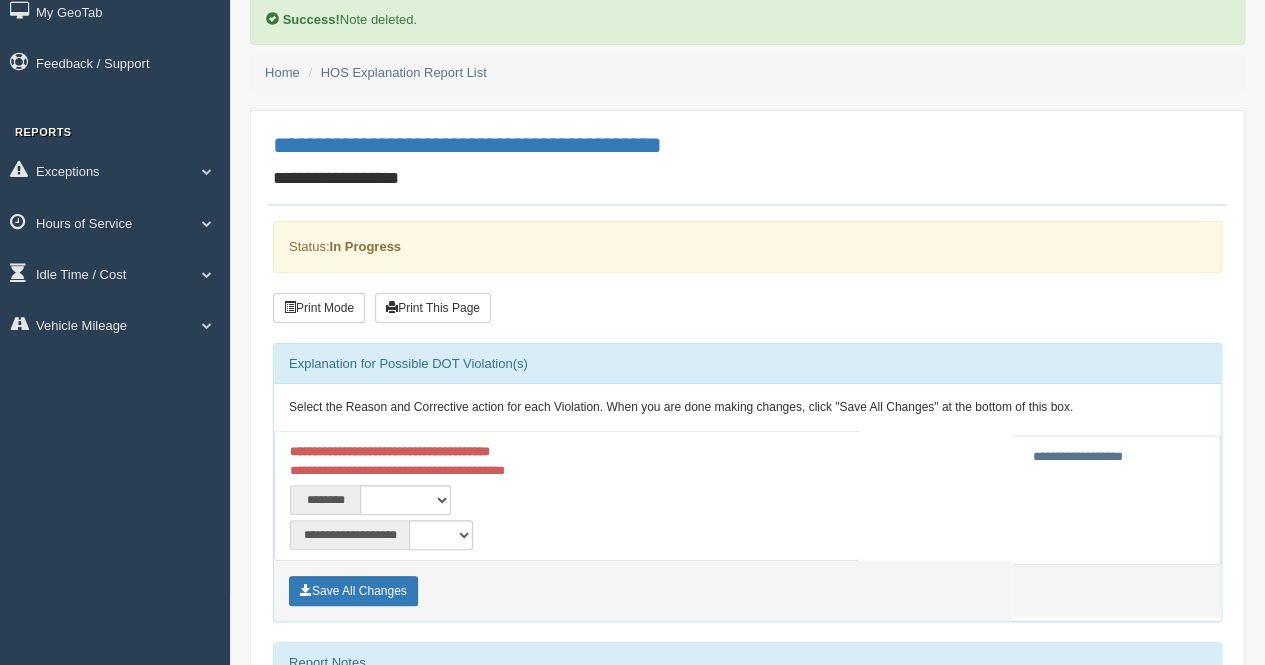 scroll, scrollTop: 200, scrollLeft: 0, axis: vertical 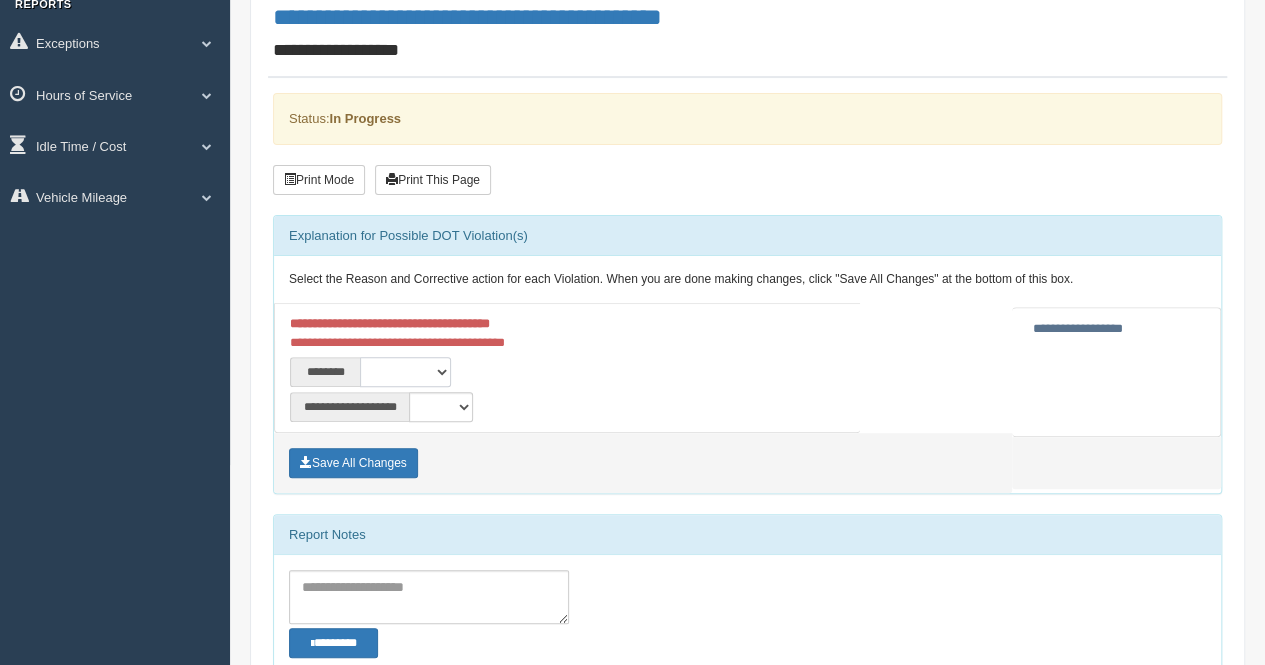 click on "**********" at bounding box center [405, 372] 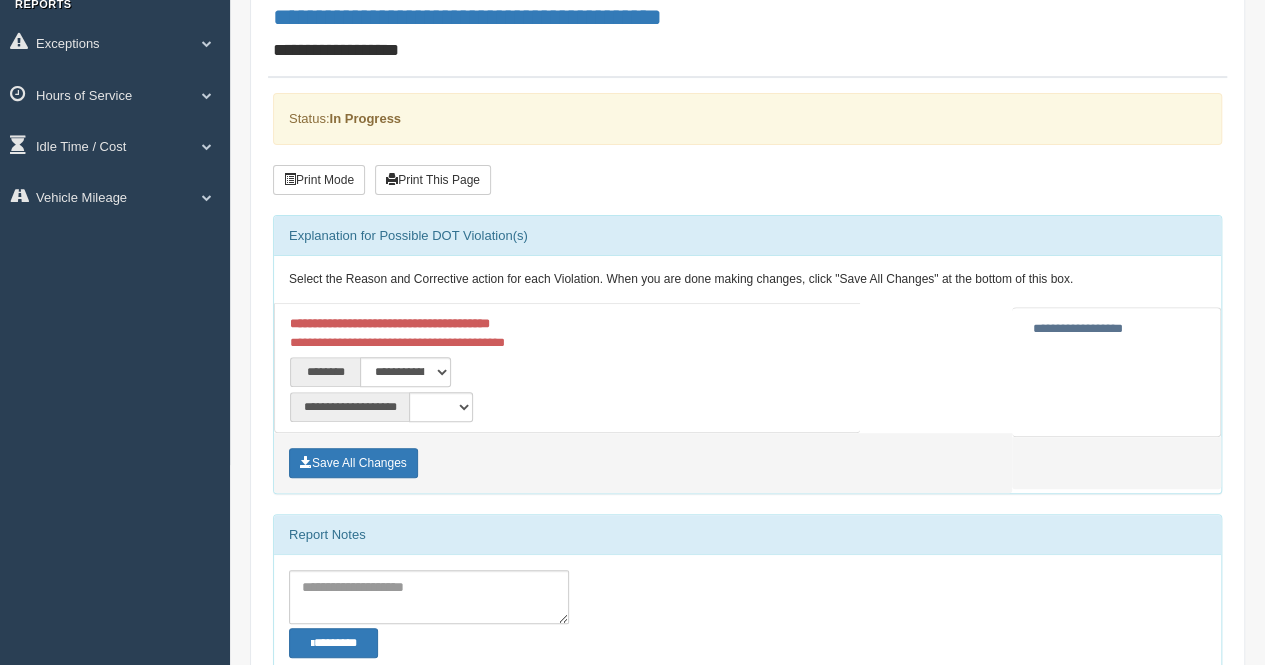click on "**********" at bounding box center [424, 372] 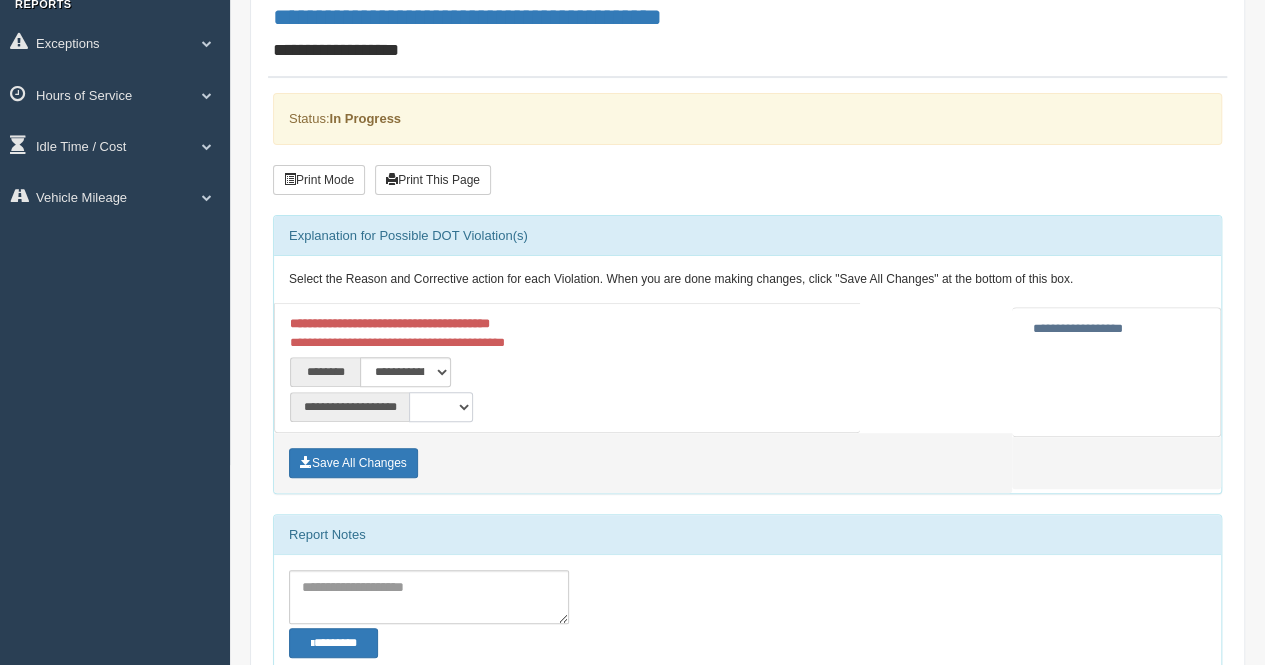 click on "**********" at bounding box center (441, 407) 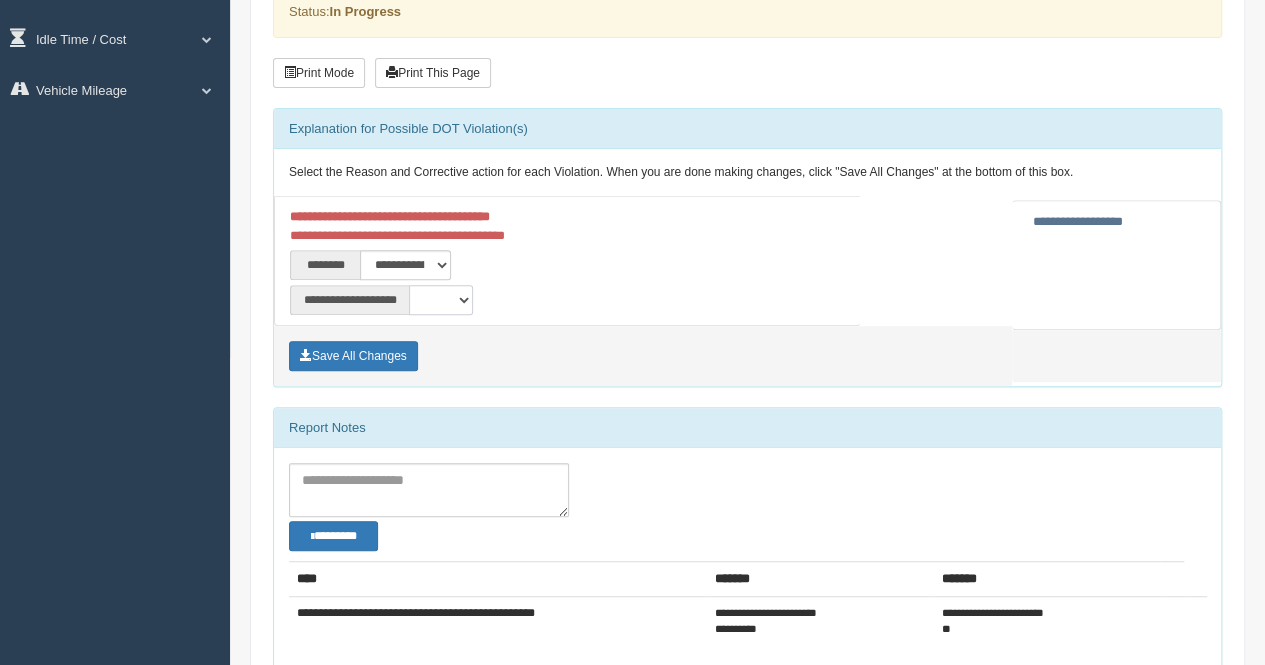 scroll, scrollTop: 500, scrollLeft: 0, axis: vertical 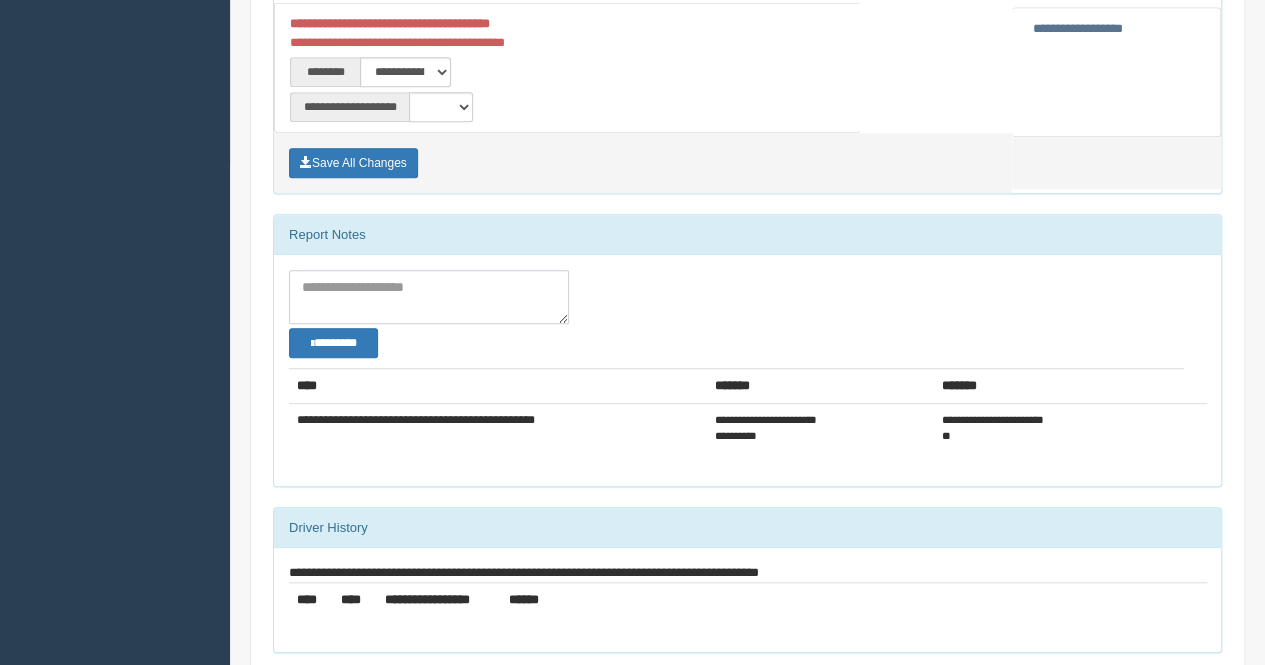click at bounding box center [429, 297] 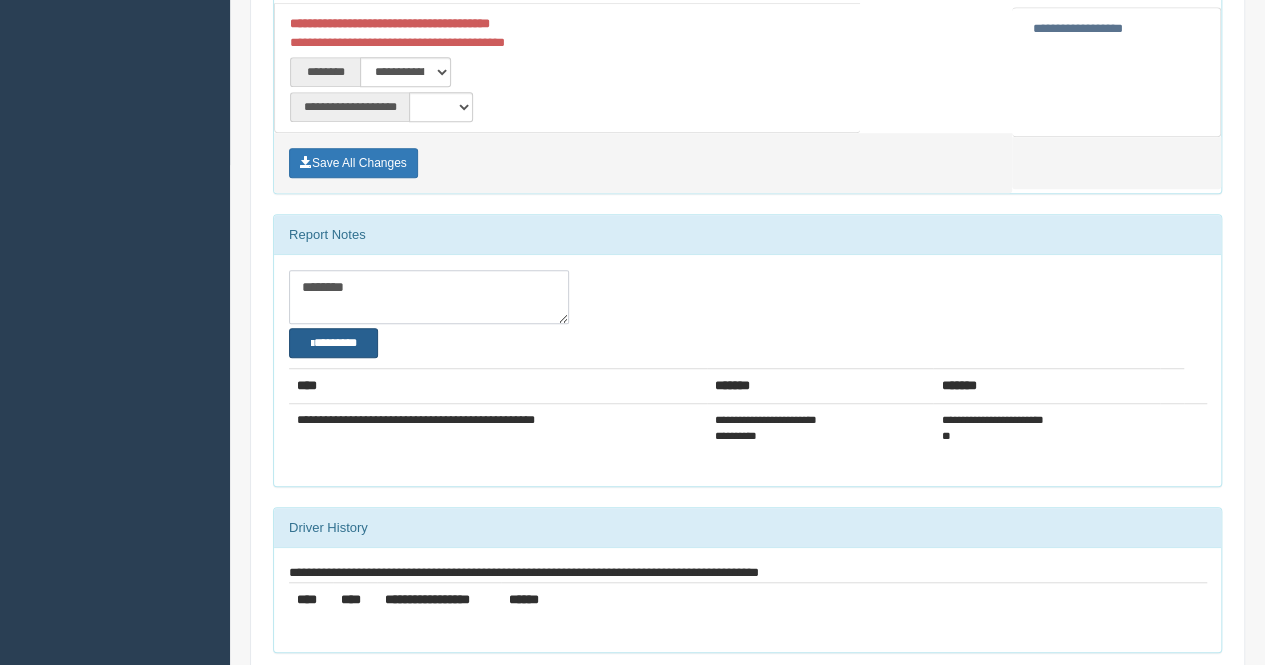 type on "********" 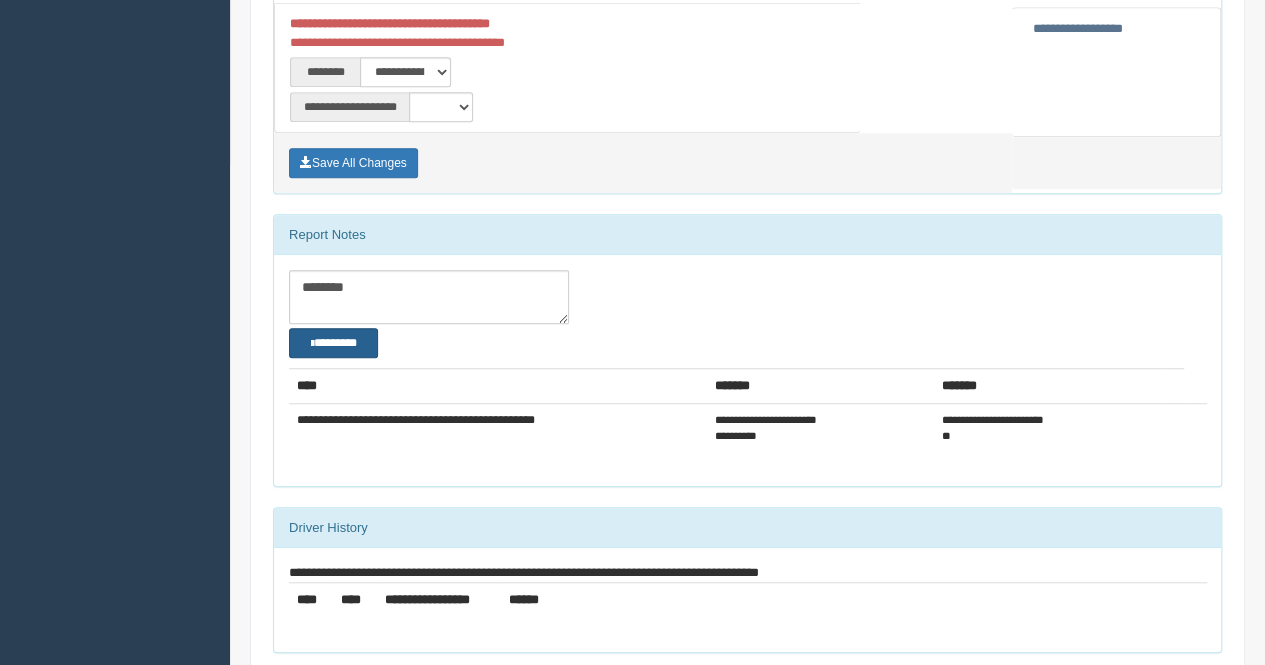 click on "********" at bounding box center (333, 342) 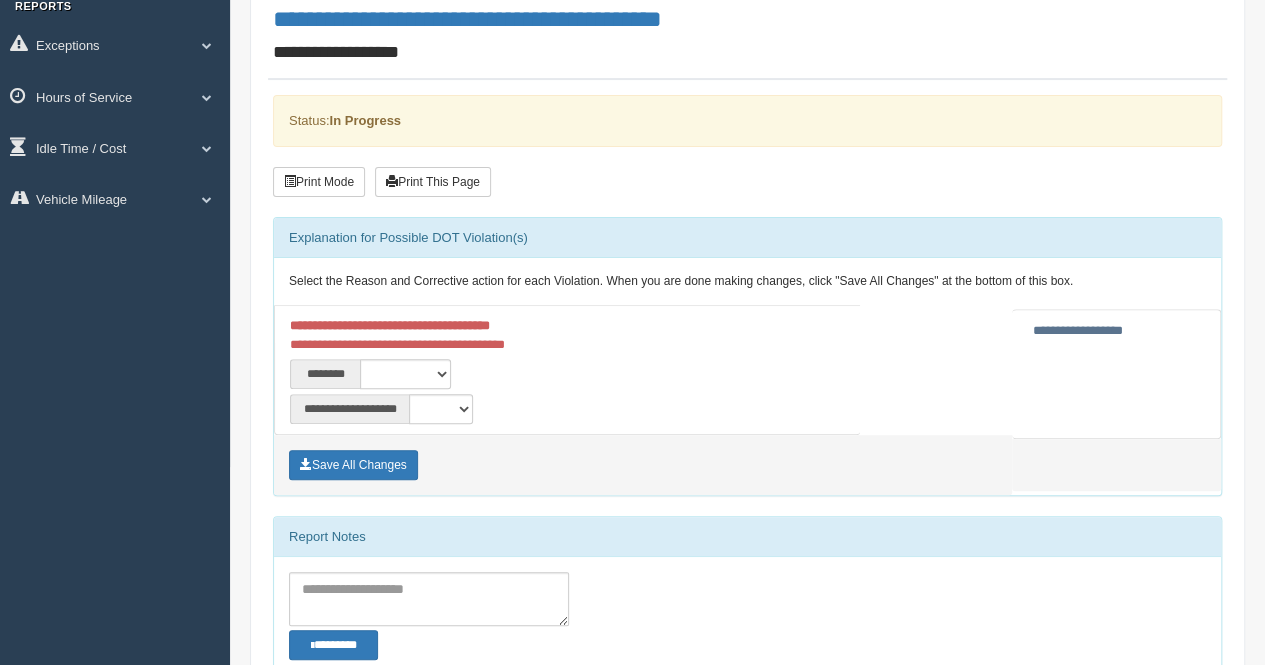 scroll, scrollTop: 200, scrollLeft: 0, axis: vertical 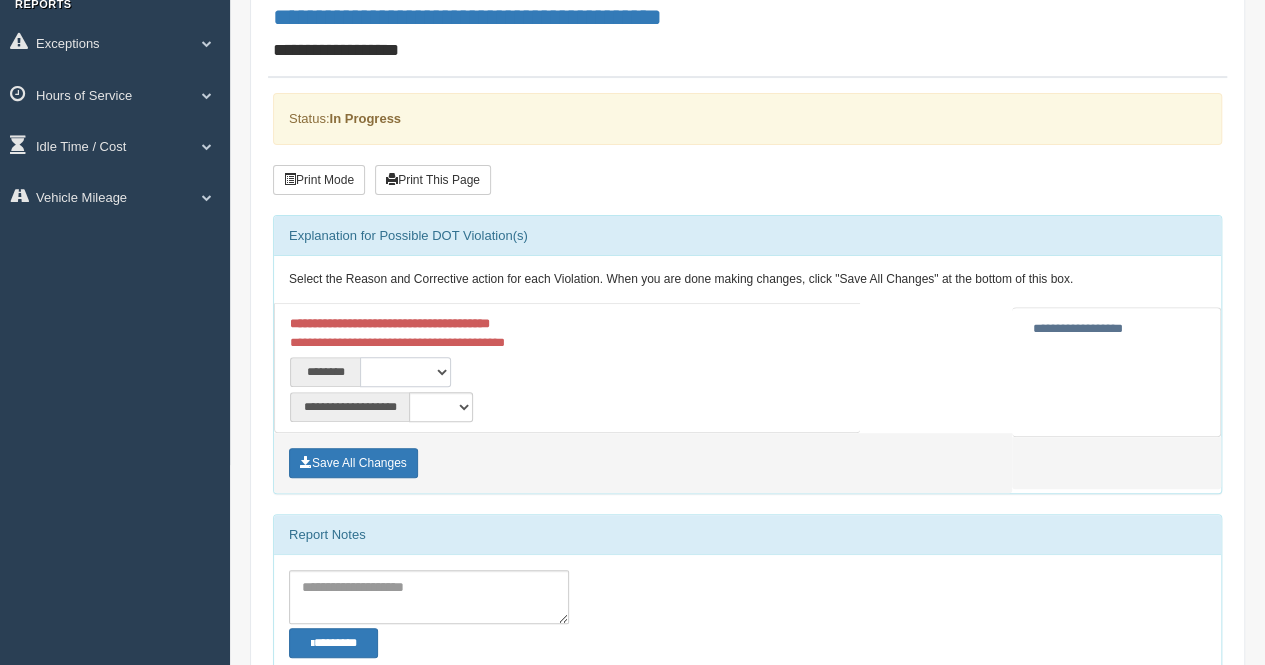 click on "**********" at bounding box center (405, 372) 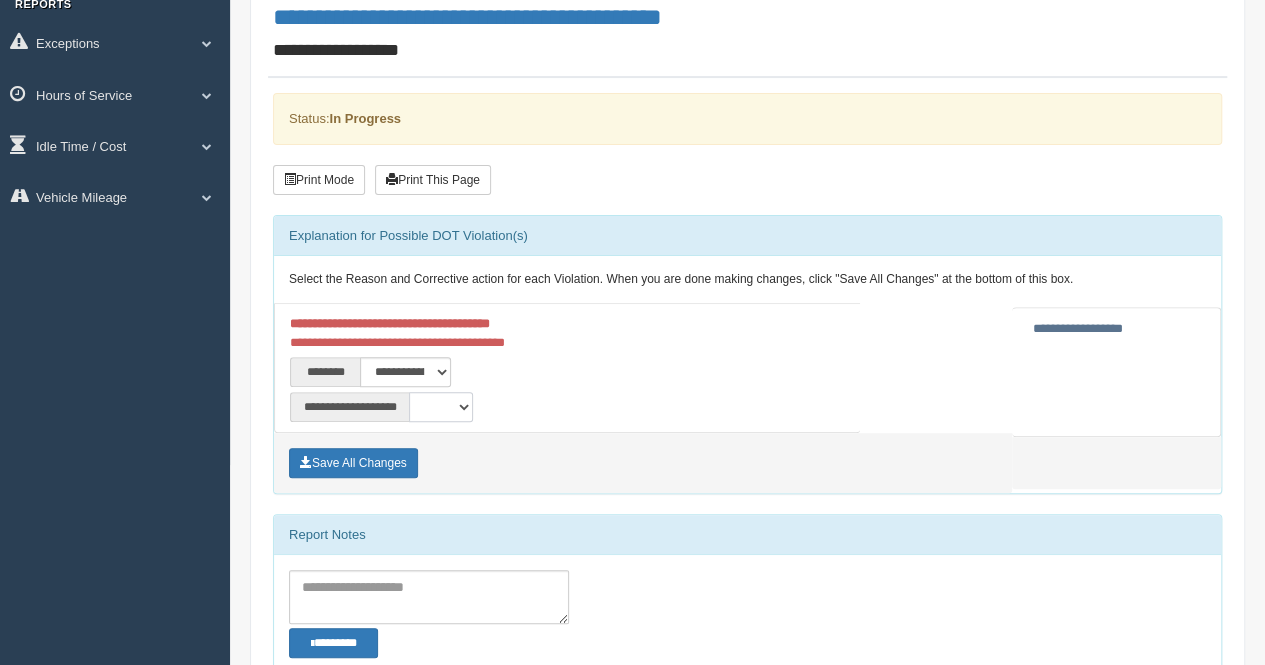 click on "**********" at bounding box center [441, 407] 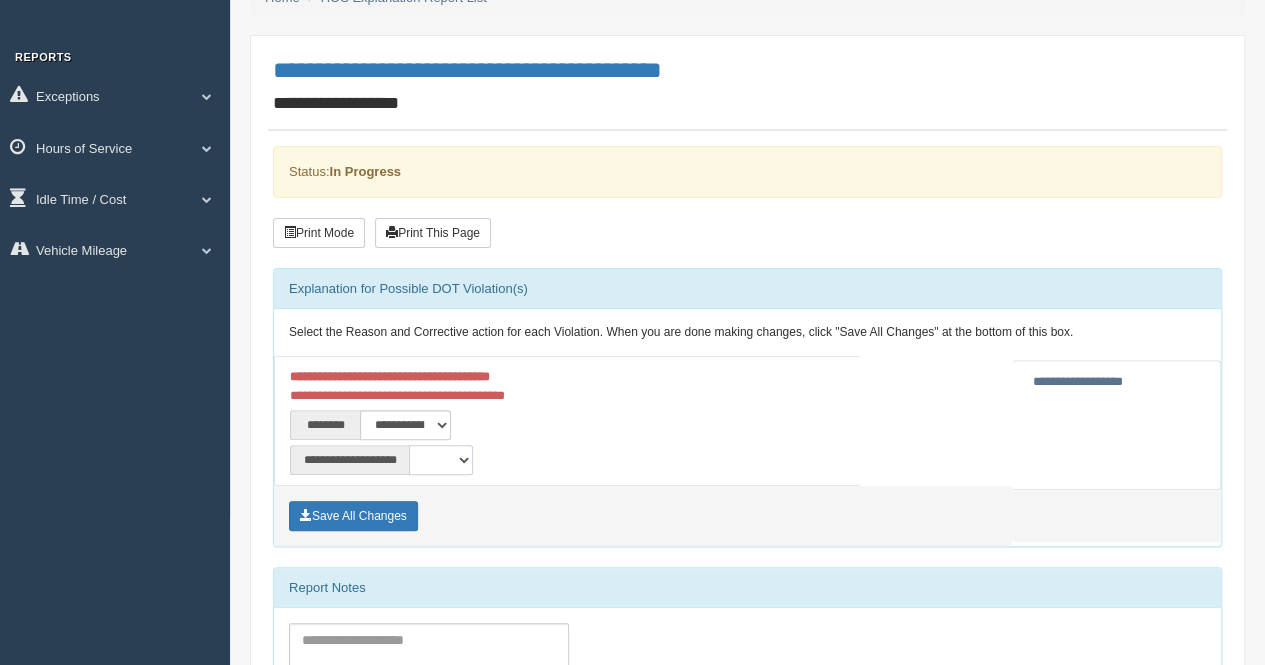 scroll, scrollTop: 146, scrollLeft: 0, axis: vertical 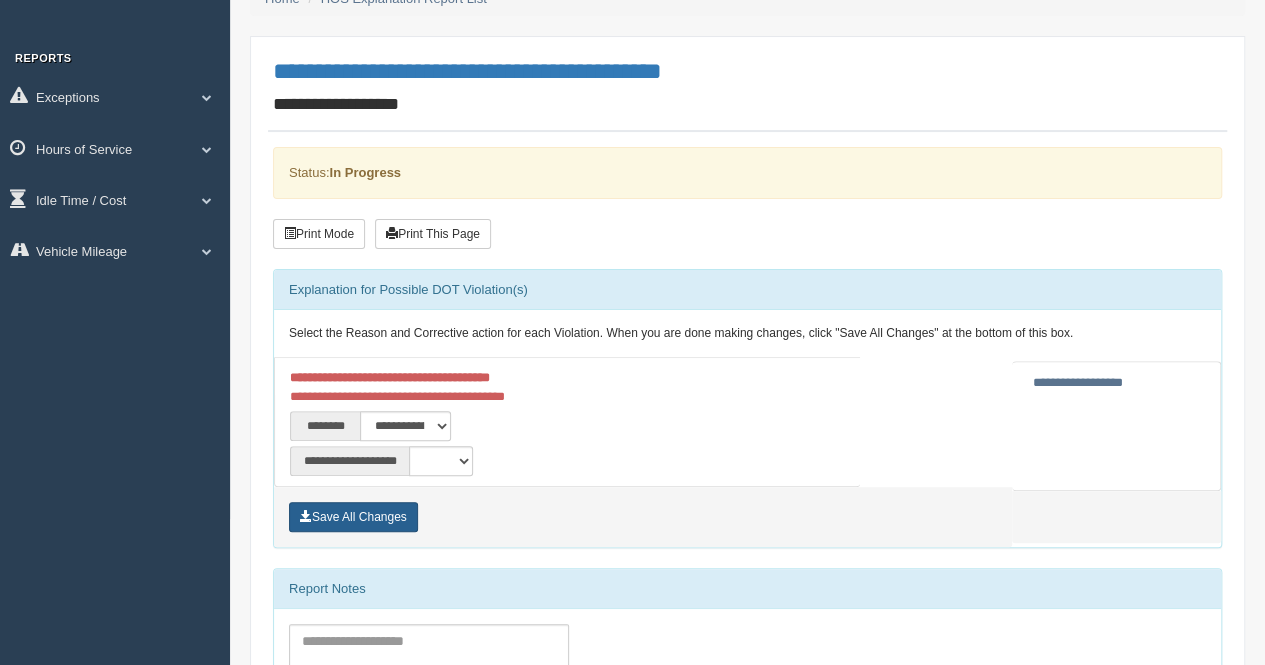 click on "Save All Changes" at bounding box center [353, 517] 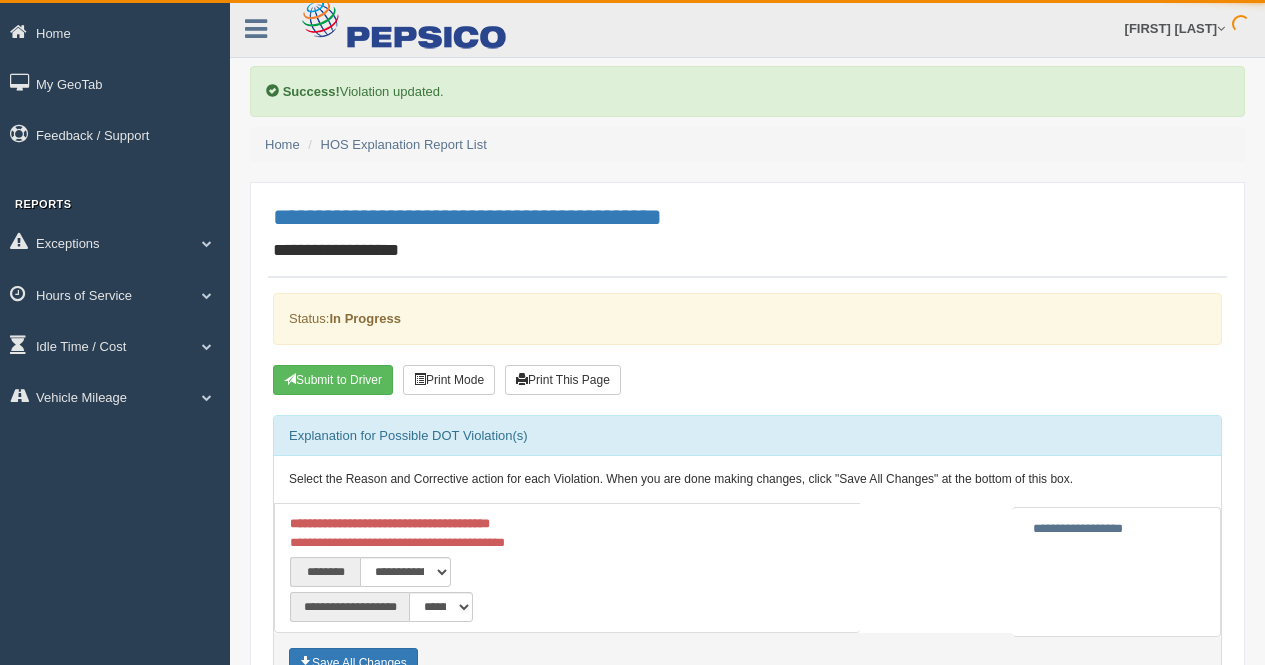 scroll, scrollTop: 0, scrollLeft: 0, axis: both 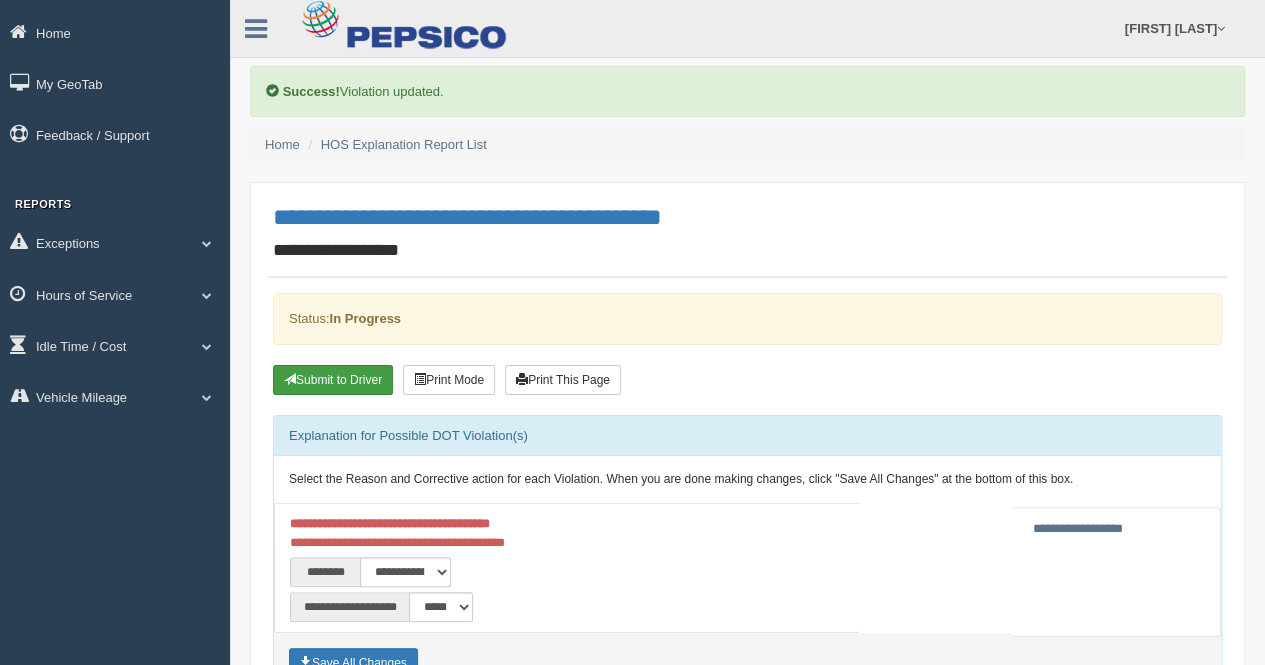 click on "Submit to Driver" at bounding box center (333, 380) 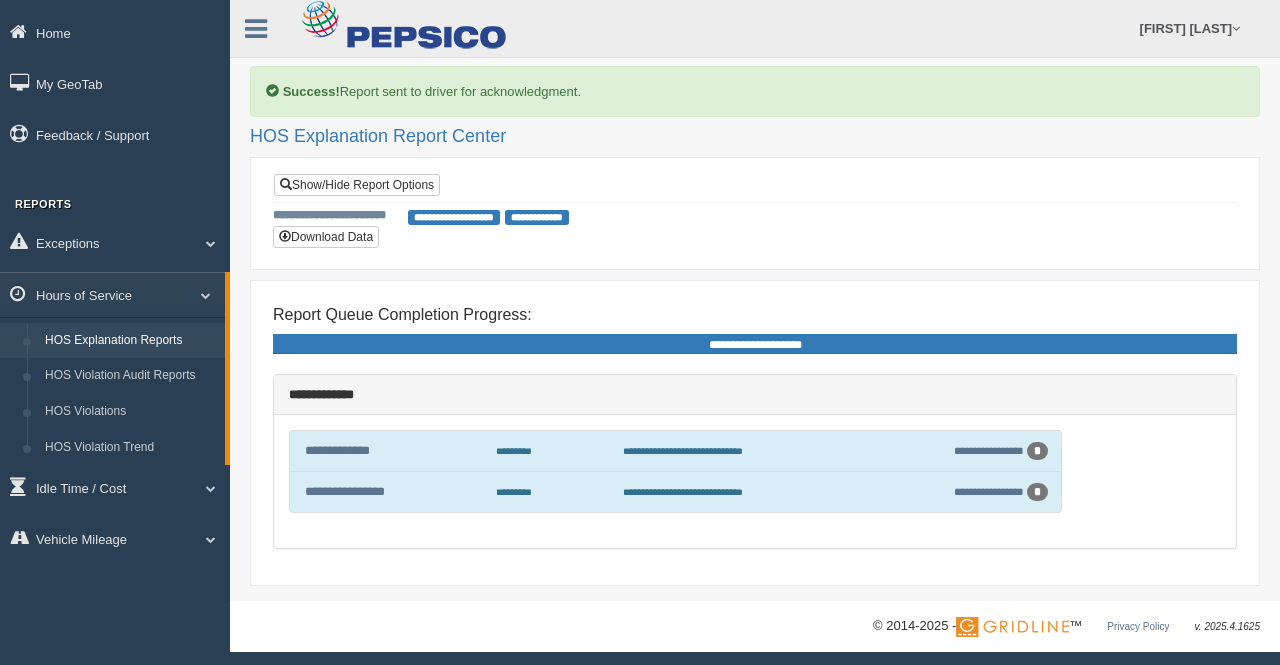 scroll, scrollTop: 0, scrollLeft: 0, axis: both 